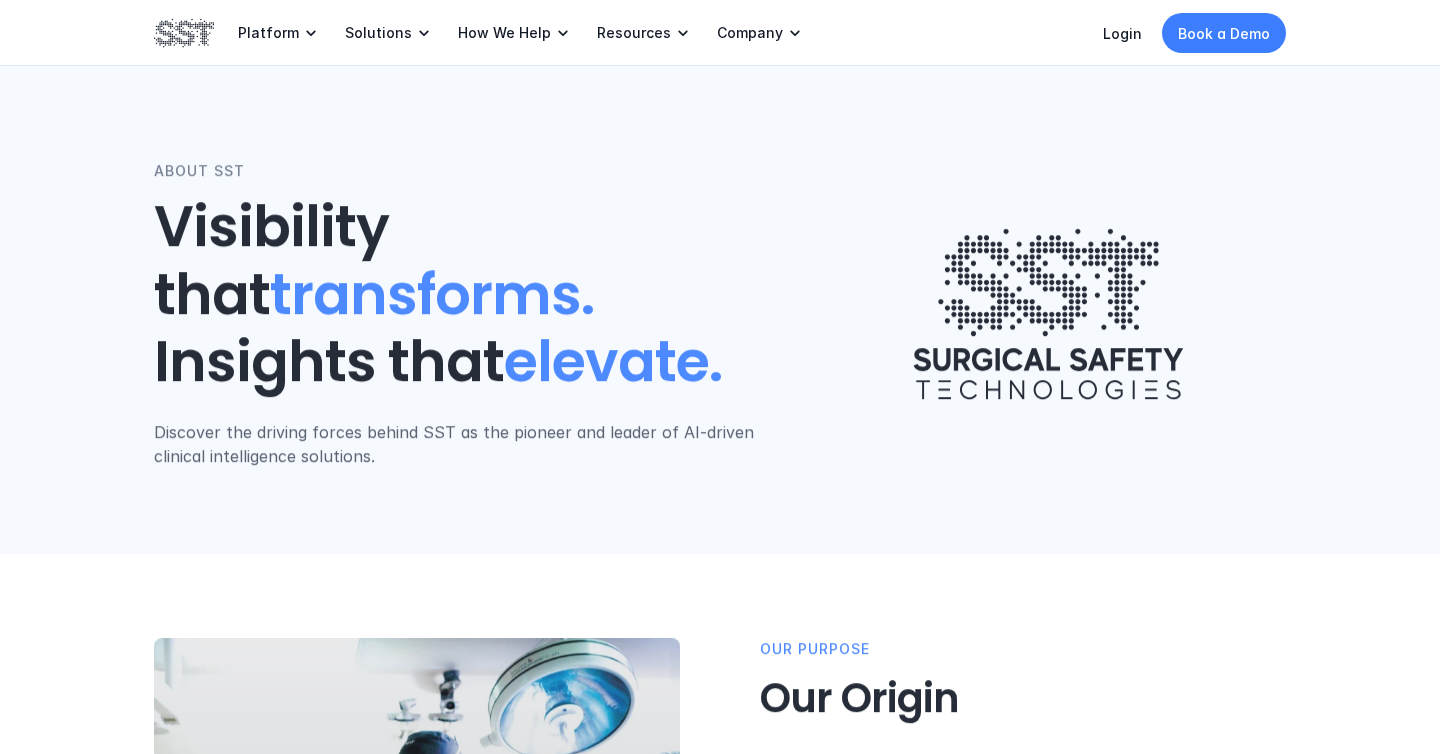 scroll, scrollTop: 0, scrollLeft: 0, axis: both 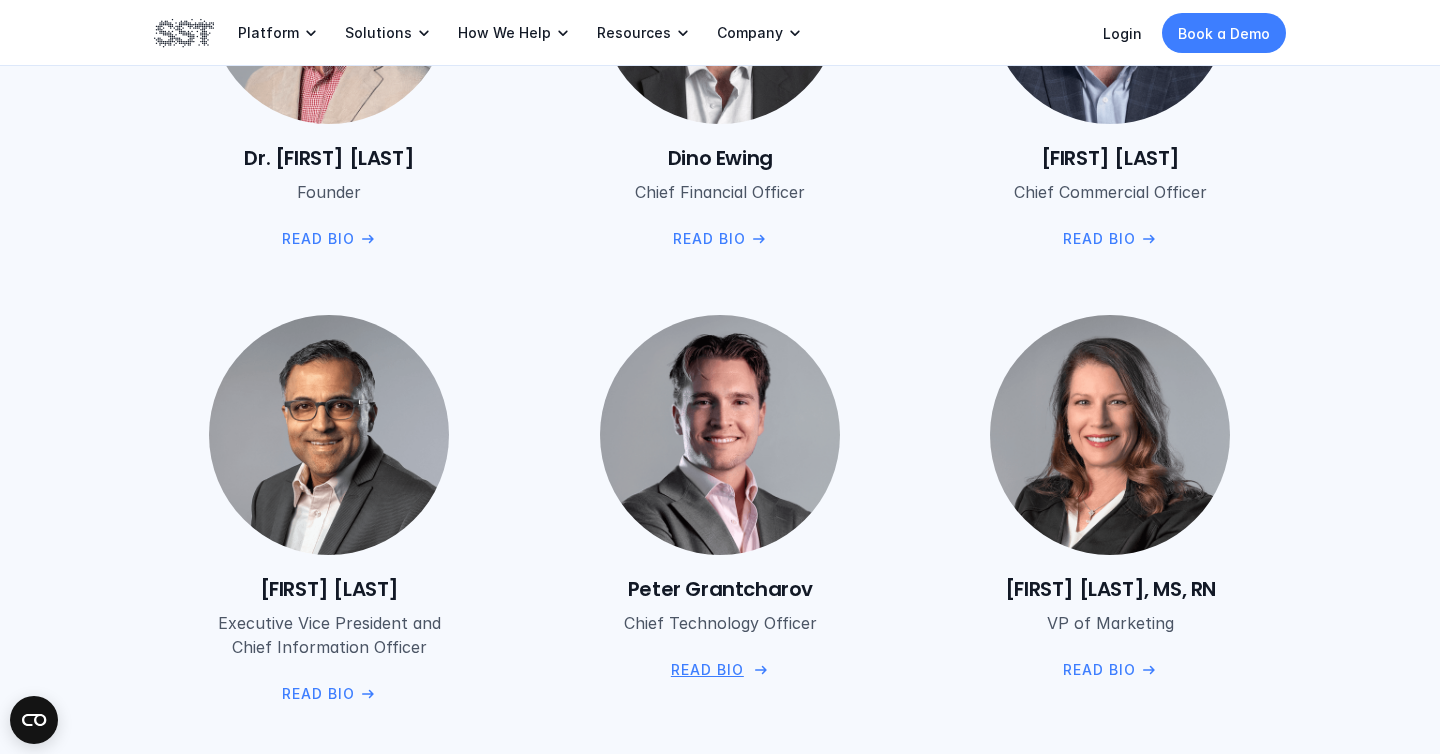click on "Read Bio" at bounding box center (706, 670) 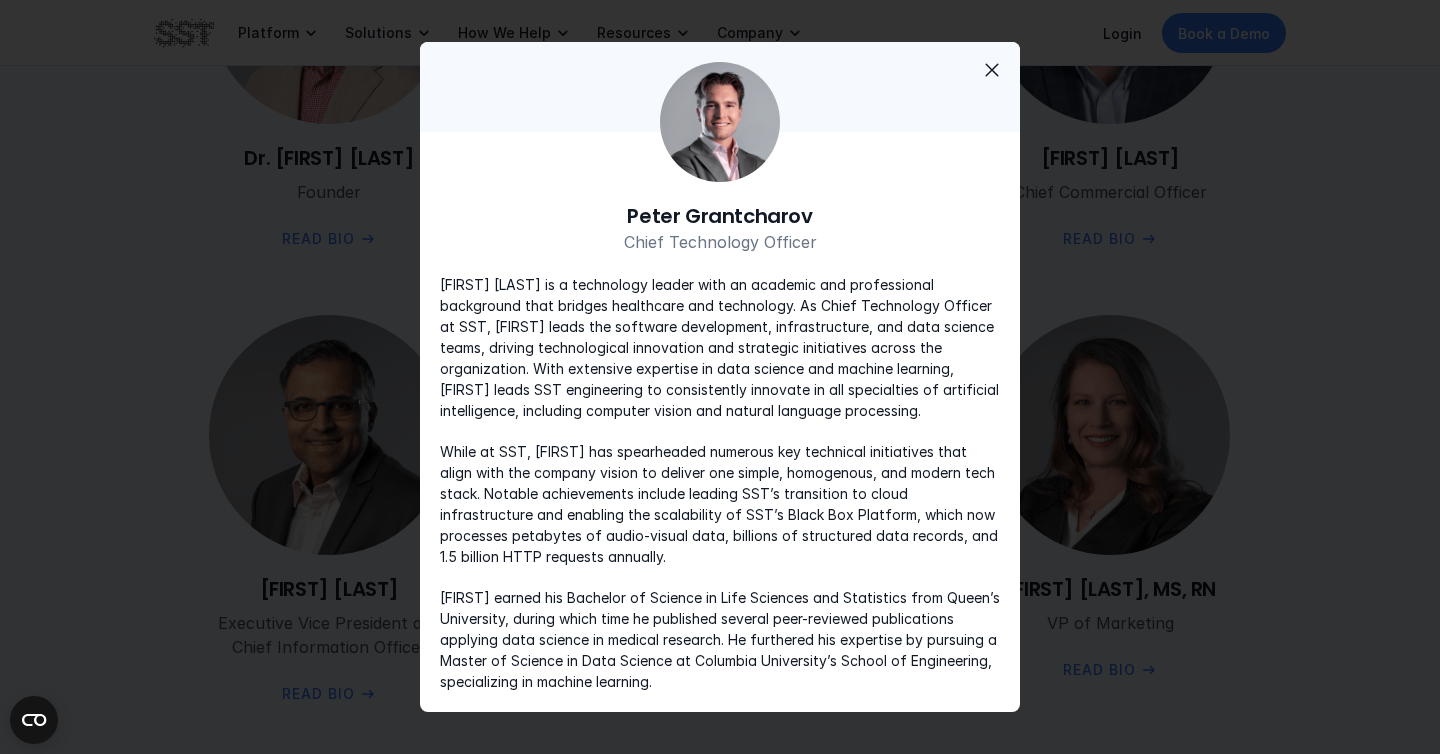 click on "[FIRST] earned his Bachelor of Science in Life Sciences and Statistics from Queen’s University, during which time he published several peer-reviewed publications applying data science in medical research. He furthered his expertise by pursuing a Master of Science in Data Science at Columbia University’s School of Engineering, specializing in machine learning." at bounding box center [720, 639] 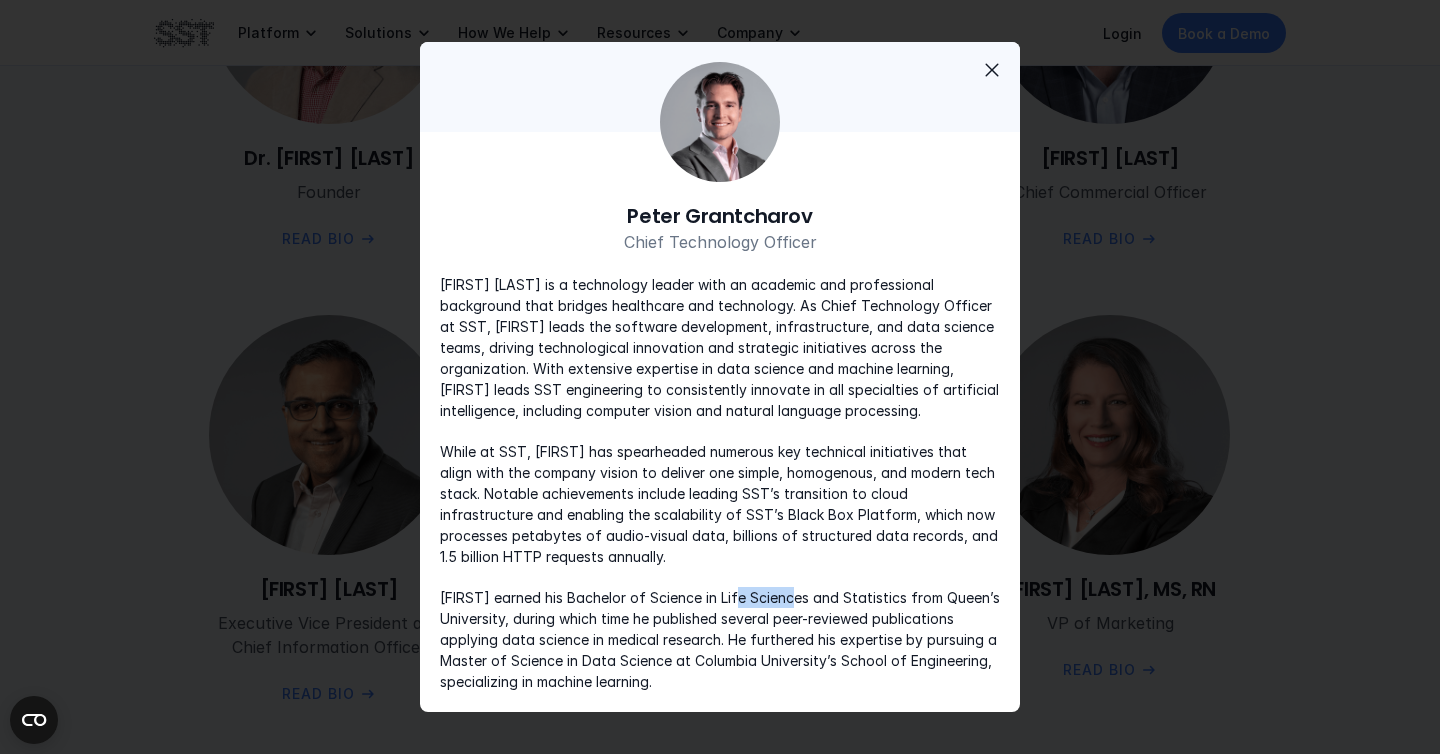 click on "[FIRST] earned his Bachelor of Science in Life Sciences and Statistics from Queen’s University, during which time he published several peer-reviewed publications applying data science in medical research. He furthered his expertise by pursuing a Master of Science in Data Science at Columbia University’s School of Engineering, specializing in machine learning." at bounding box center [720, 639] 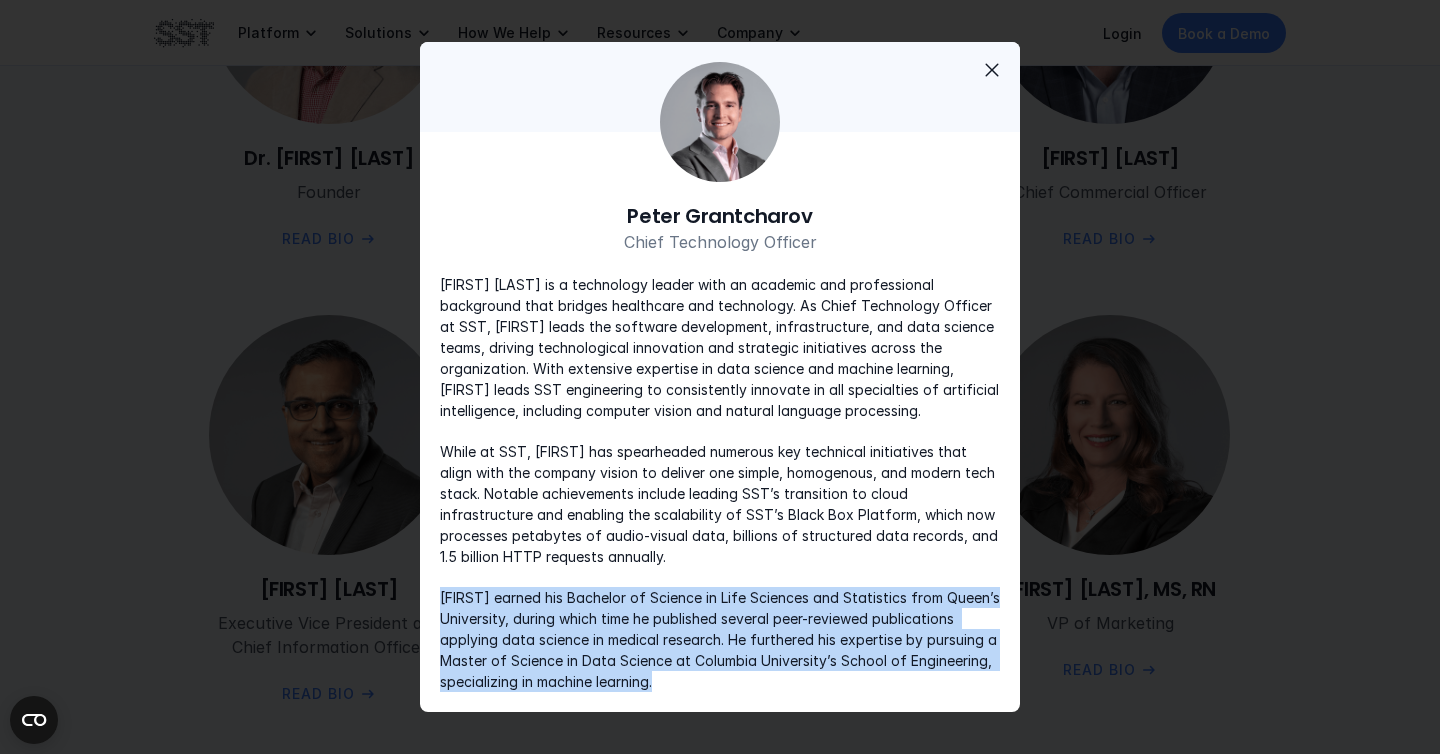 click on "[FIRST] [LAST] is a technology leader with an academic and professional background that bridges healthcare and technology. As Chief Technology Officer at SST, [FIRST] leads the software development, infrastructure, and data science teams, driving technological innovation and strategic initiatives across the organization. With extensive expertise in data science and machine learning, [FIRST] leads SST engineering to consistently innovate in all specialties of artificial intelligence, including computer vision and natural language processing." at bounding box center (720, 347) 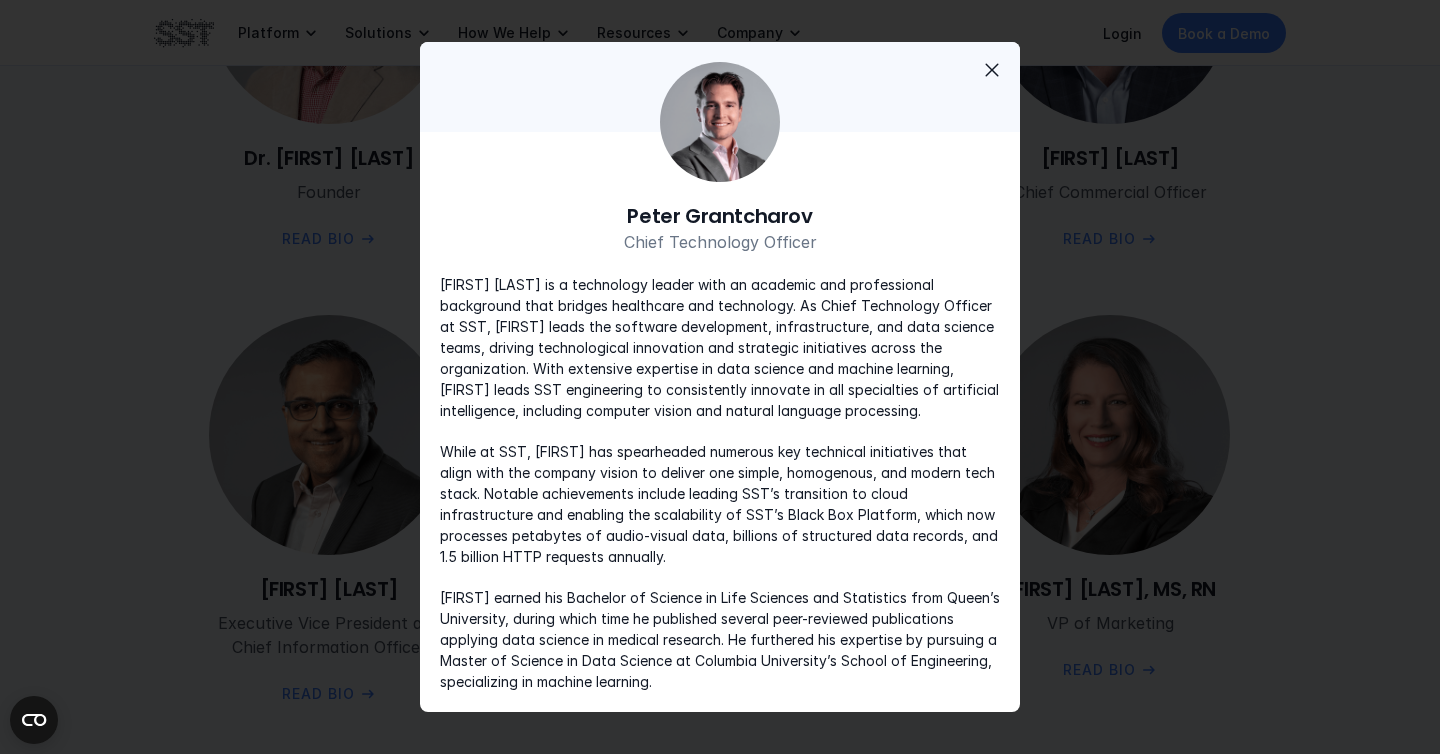 click on "[FIRST] [LAST] is a technology leader with an academic and professional background that bridges healthcare and technology. As Chief Technology Officer at SST, [FIRST] leads the software development, infrastructure, and data science teams, driving technological innovation and strategic initiatives across the organization. With extensive expertise in data science and machine learning, [FIRST] leads SST engineering to consistently innovate in all specialties of artificial intelligence, including computer vision and natural language processing." at bounding box center (720, 347) 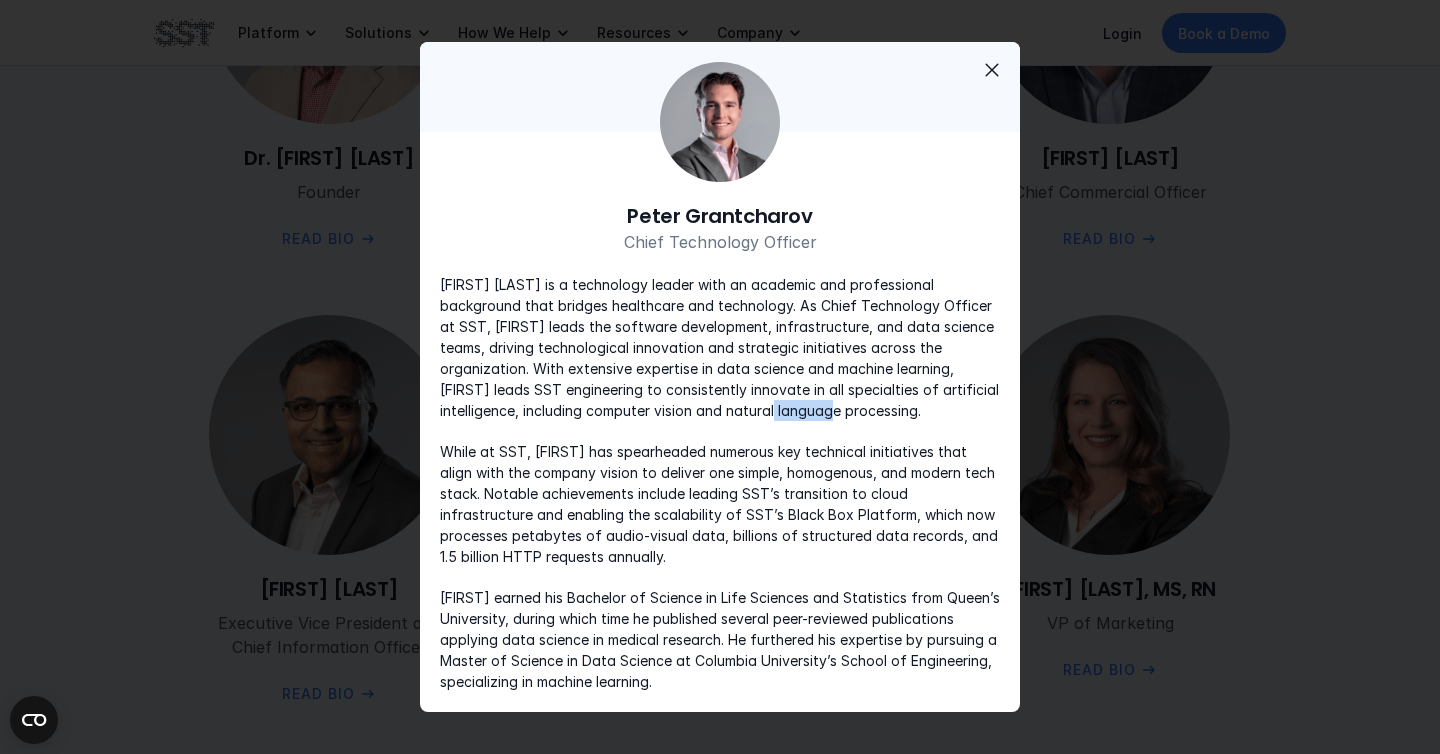 click on "[FIRST] [LAST] is a technology leader with an academic and professional background that bridges healthcare and technology. As Chief Technology Officer at SST, [FIRST] leads the software development, infrastructure, and data science teams, driving technological innovation and strategic initiatives across the organization. With extensive expertise in data science and machine learning, [FIRST] leads SST engineering to consistently innovate in all specialties of artificial intelligence, including computer vision and natural language processing." at bounding box center (720, 347) 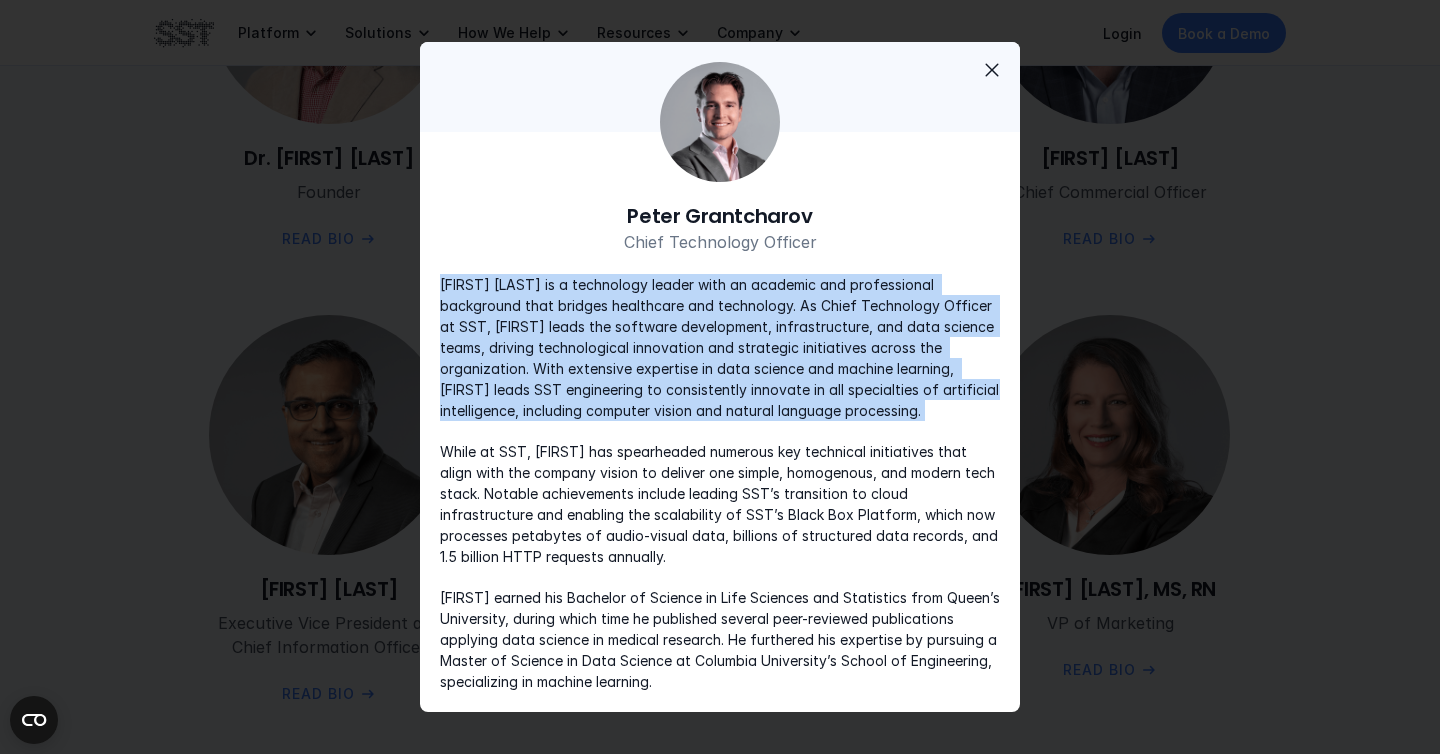 click on "While at SST, [FIRST] has spearheaded numerous key technical initiatives that align with the company vision to deliver one simple, homogenous, and modern tech stack. Notable achievements include leading SST’s transition to cloud infrastructure and enabling the scalability of SST’s Black Box Platform, which now processes petabytes of audio-visual data, billions of structured data records, and 1.5 billion HTTP requests annually." at bounding box center [720, 504] 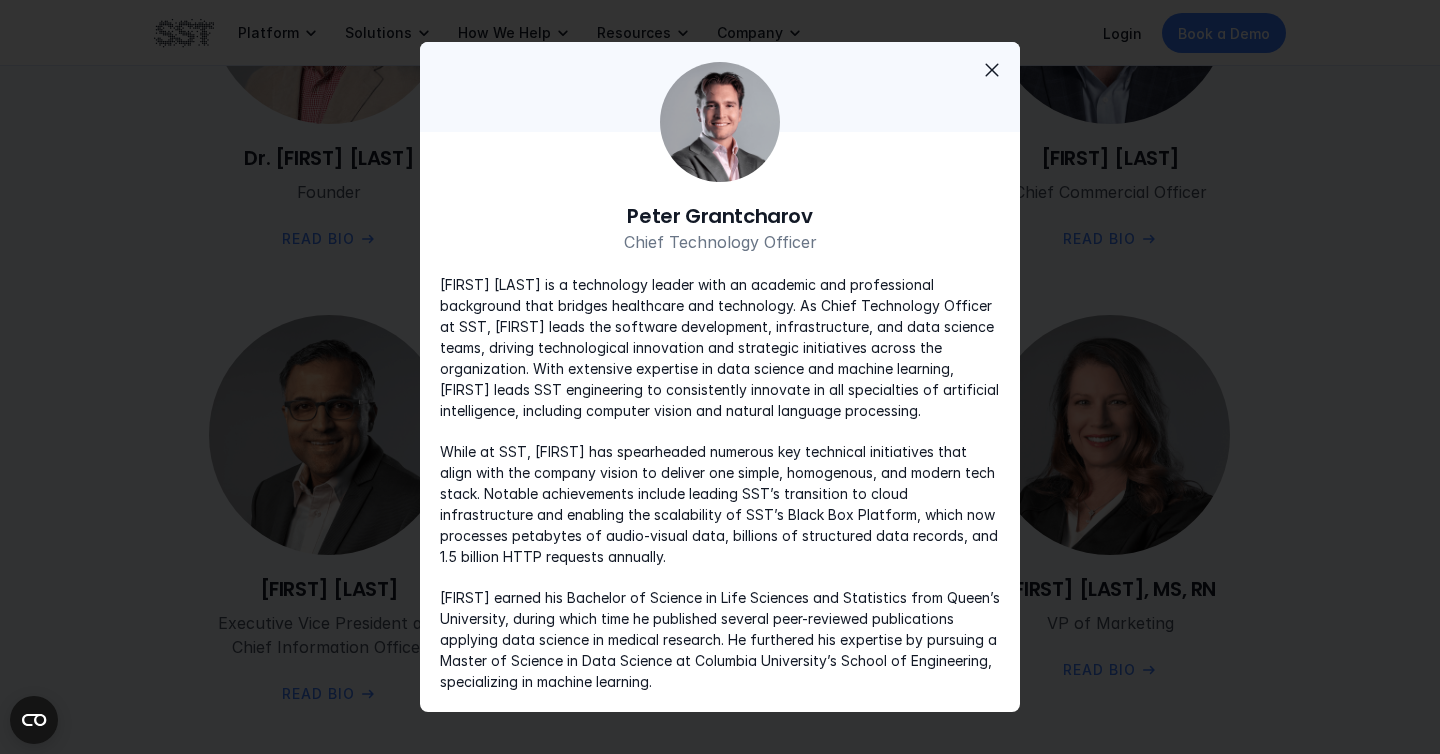 click on "While at SST, [FIRST] has spearheaded numerous key technical initiatives that align with the company vision to deliver one simple, homogenous, and modern tech stack. Notable achievements include leading SST’s transition to cloud infrastructure and enabling the scalability of SST’s Black Box Platform, which now processes petabytes of audio-visual data, billions of structured data records, and 1.5 billion HTTP requests annually." at bounding box center (720, 504) 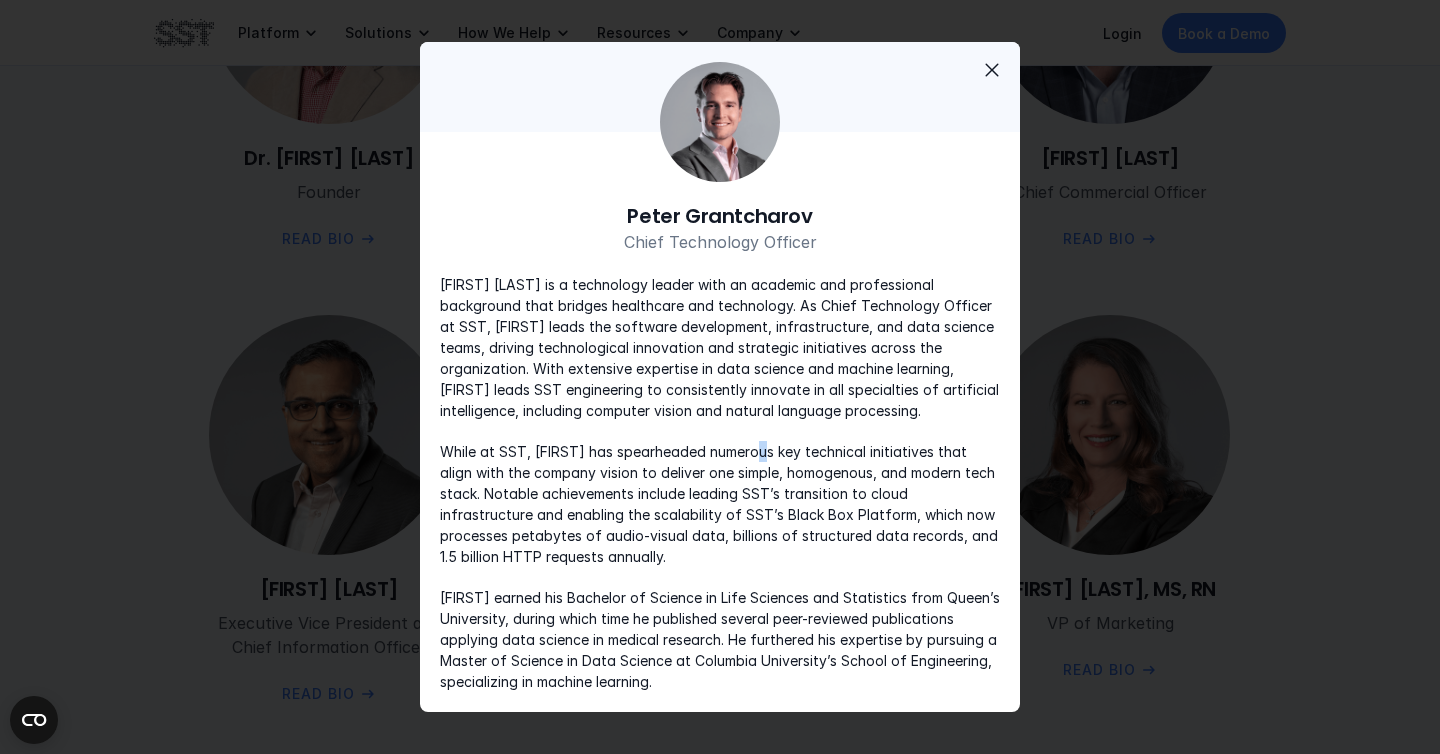 click on "While at SST, [FIRST] has spearheaded numerous key technical initiatives that align with the company vision to deliver one simple, homogenous, and modern tech stack. Notable achievements include leading SST’s transition to cloud infrastructure and enabling the scalability of SST’s Black Box Platform, which now processes petabytes of audio-visual data, billions of structured data records, and 1.5 billion HTTP requests annually." at bounding box center (720, 504) 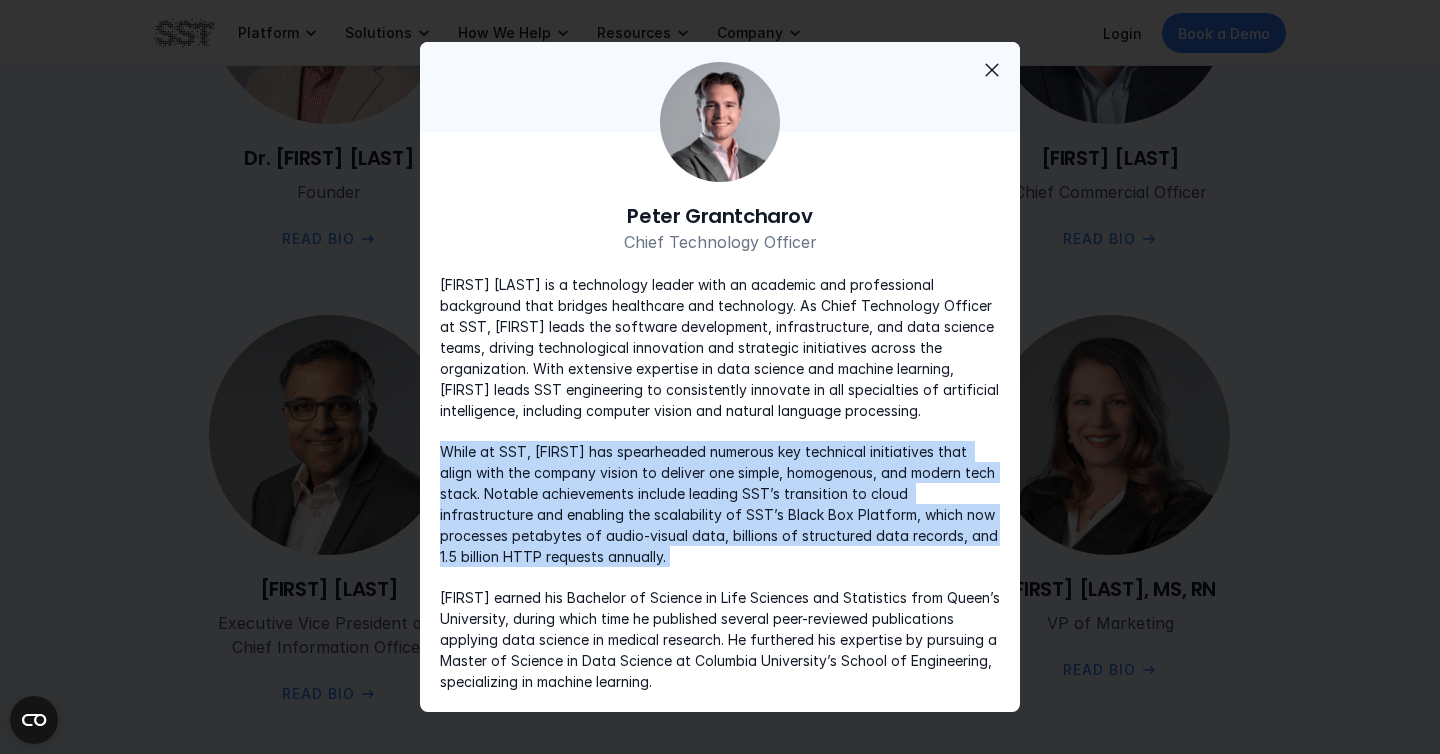 click on "While at SST, [FIRST] has spearheaded numerous key technical initiatives that align with the company vision to deliver one simple, homogenous, and modern tech stack. Notable achievements include leading SST’s transition to cloud infrastructure and enabling the scalability of SST’s Black Box Platform, which now processes petabytes of audio-visual data, billions of structured data records, and 1.5 billion HTTP requests annually." at bounding box center (720, 504) 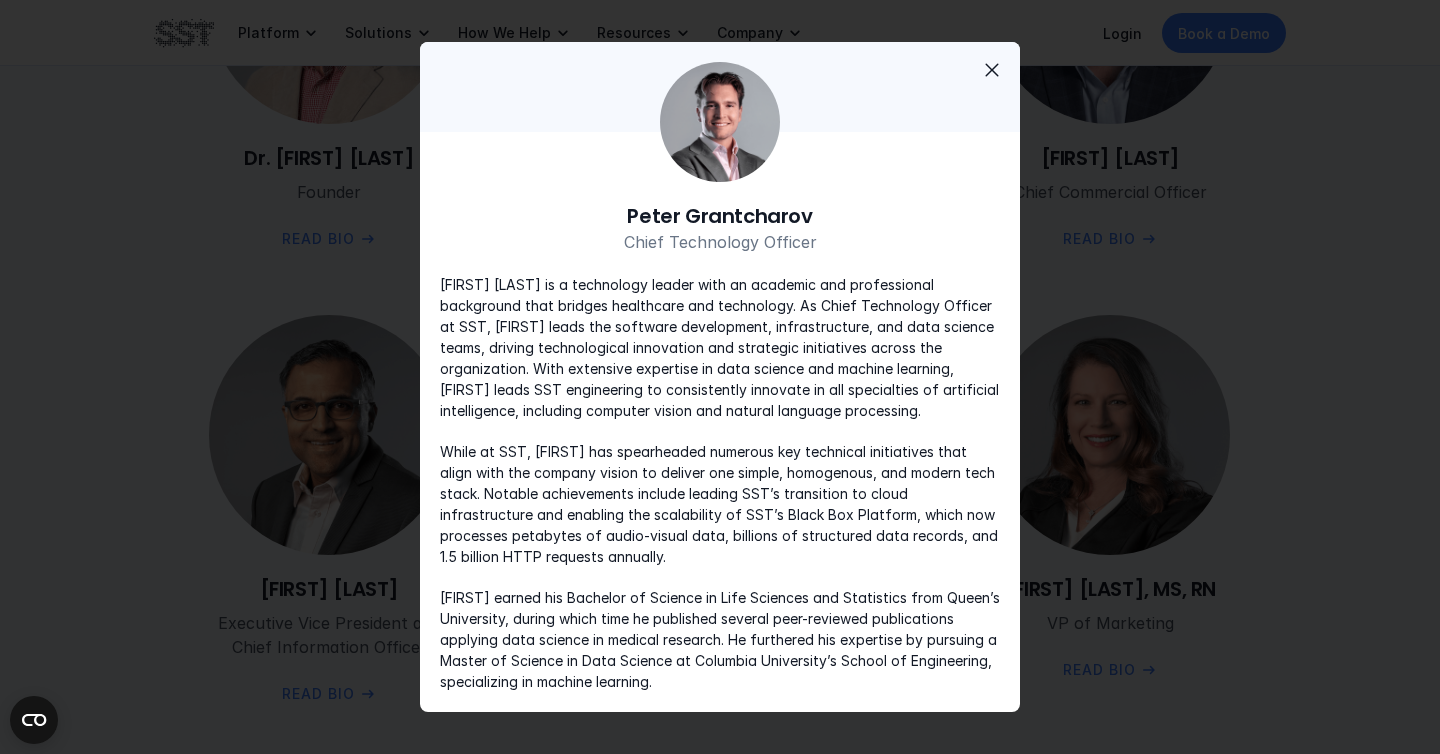 click on "While at SST, [FIRST] has spearheaded numerous key technical initiatives that align with the company vision to deliver one simple, homogenous, and modern tech stack. Notable achievements include leading SST’s transition to cloud infrastructure and enabling the scalability of SST’s Black Box Platform, which now processes petabytes of audio-visual data, billions of structured data records, and 1.5 billion HTTP requests annually." at bounding box center (720, 504) 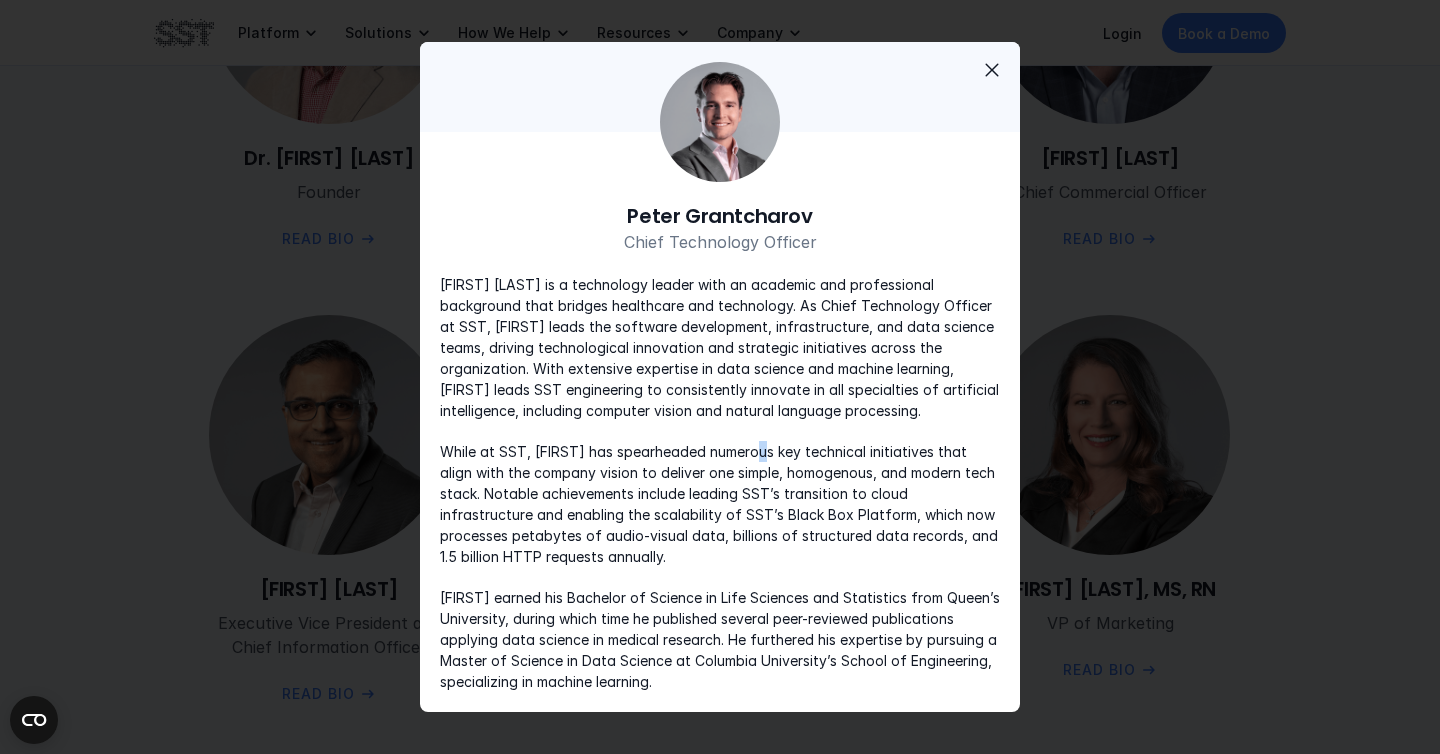 click on "While at SST, [FIRST] has spearheaded numerous key technical initiatives that align with the company vision to deliver one simple, homogenous, and modern tech stack. Notable achievements include leading SST’s transition to cloud infrastructure and enabling the scalability of SST’s Black Box Platform, which now processes petabytes of audio-visual data, billions of structured data records, and 1.5 billion HTTP requests annually." at bounding box center [720, 504] 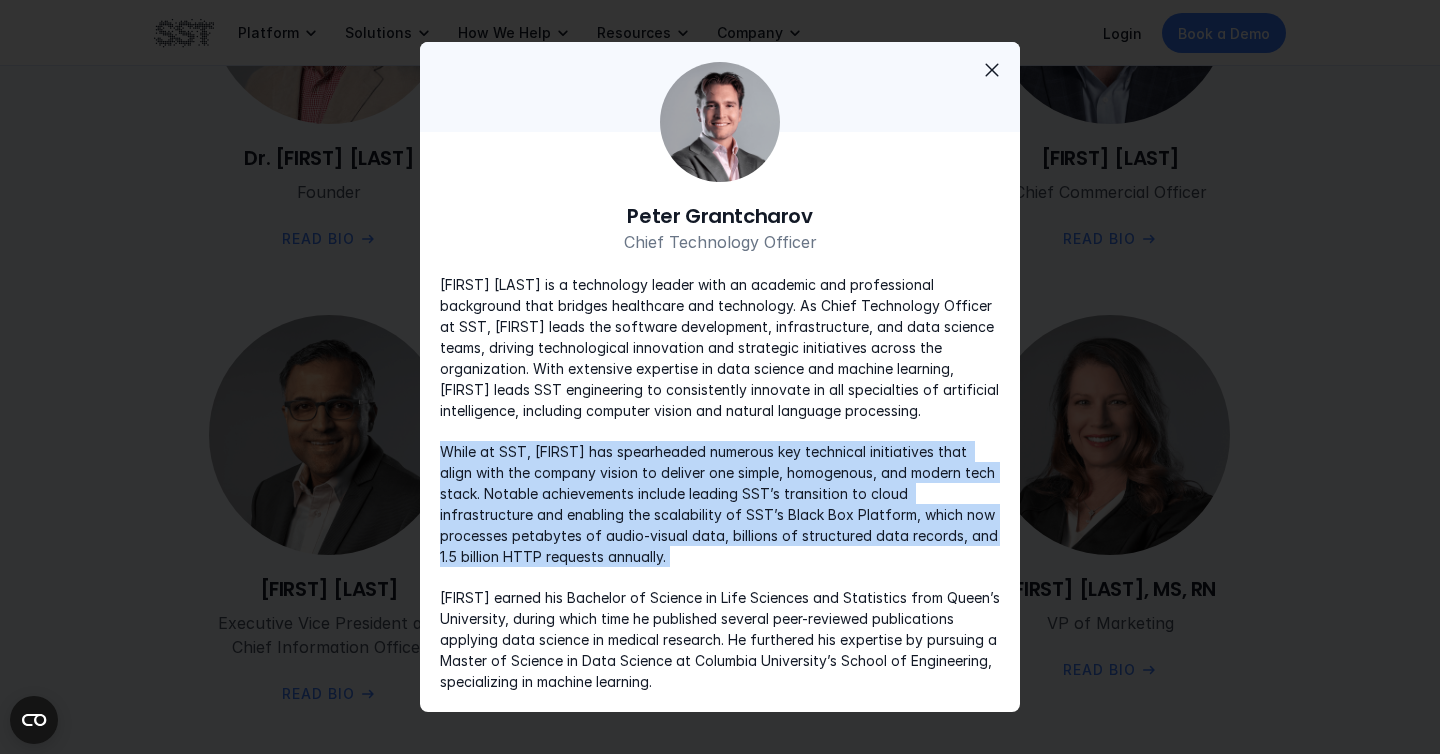 click on "While at SST, [FIRST] has spearheaded numerous key technical initiatives that align with the company vision to deliver one simple, homogenous, and modern tech stack. Notable achievements include leading SST’s transition to cloud infrastructure and enabling the scalability of SST’s Black Box Platform, which now processes petabytes of audio-visual data, billions of structured data records, and 1.5 billion HTTP requests annually." at bounding box center [720, 504] 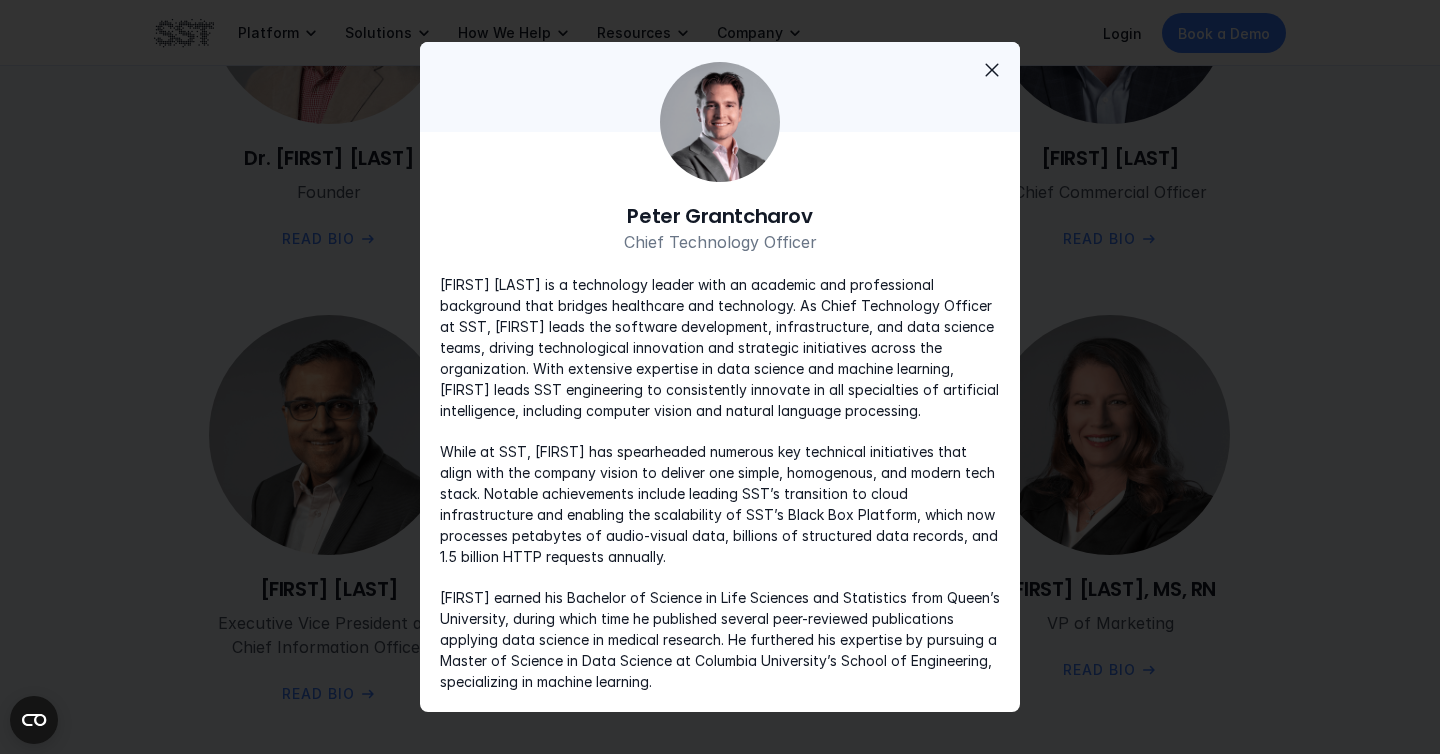 click on "While at SST, [FIRST] has spearheaded numerous key technical initiatives that align with the company vision to deliver one simple, homogenous, and modern tech stack. Notable achievements include leading SST’s transition to cloud infrastructure and enabling the scalability of SST’s Black Box Platform, which now processes petabytes of audio-visual data, billions of structured data records, and 1.5 billion HTTP requests annually." at bounding box center (720, 504) 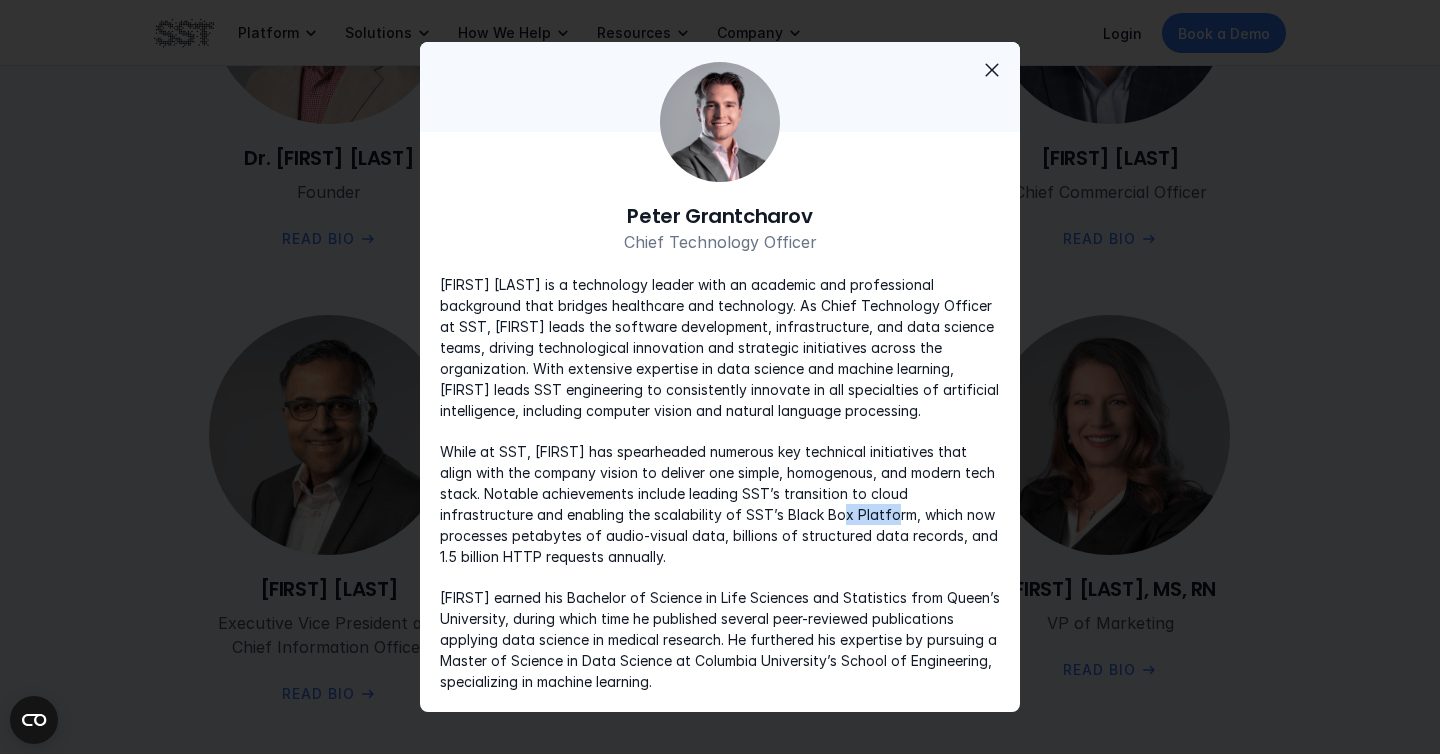 click on "While at SST, [FIRST] has spearheaded numerous key technical initiatives that align with the company vision to deliver one simple, homogenous, and modern tech stack. Notable achievements include leading SST’s transition to cloud infrastructure and enabling the scalability of SST’s Black Box Platform, which now processes petabytes of audio-visual data, billions of structured data records, and 1.5 billion HTTP requests annually." at bounding box center [720, 504] 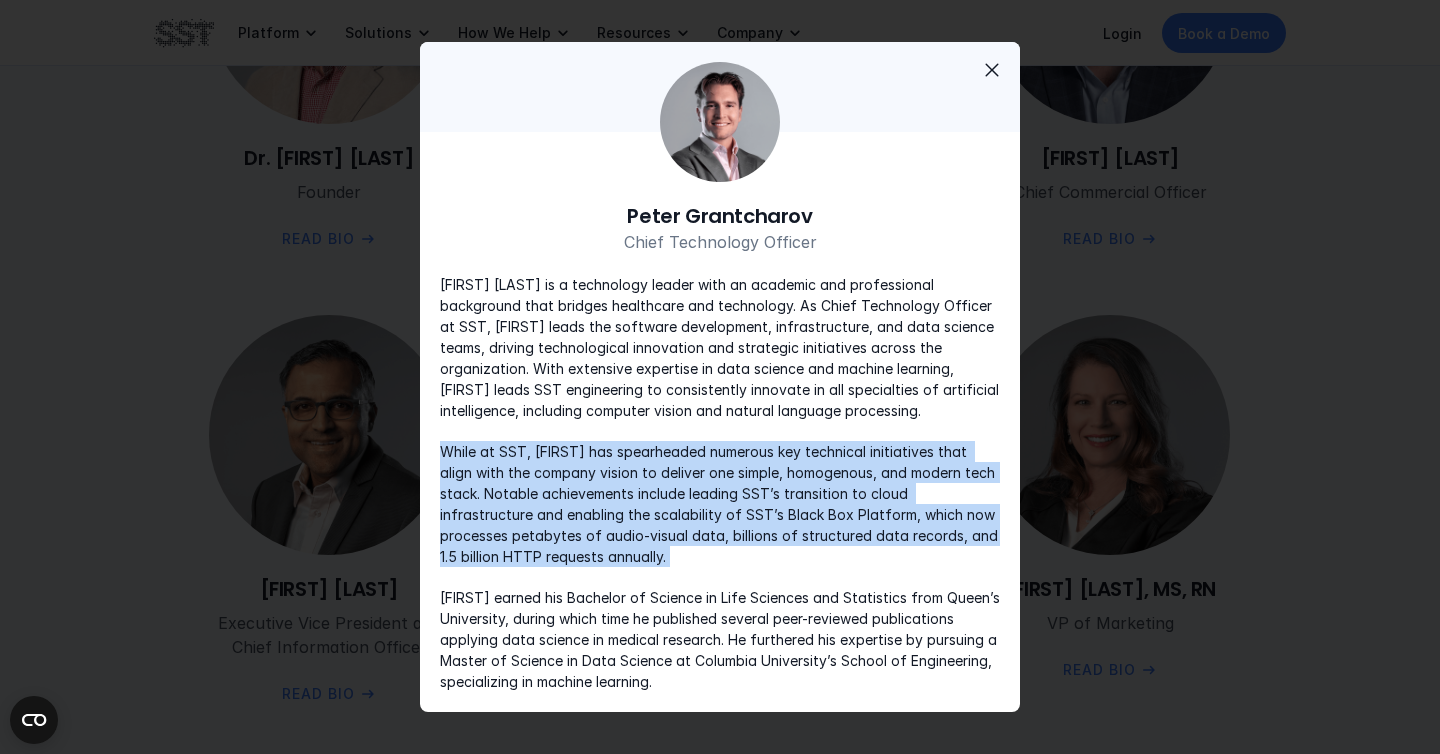 click on "While at SST, [FIRST] has spearheaded numerous key technical initiatives that align with the company vision to deliver one simple, homogenous, and modern tech stack. Notable achievements include leading SST’s transition to cloud infrastructure and enabling the scalability of SST’s Black Box Platform, which now processes petabytes of audio-visual data, billions of structured data records, and 1.5 billion HTTP requests annually." at bounding box center (720, 504) 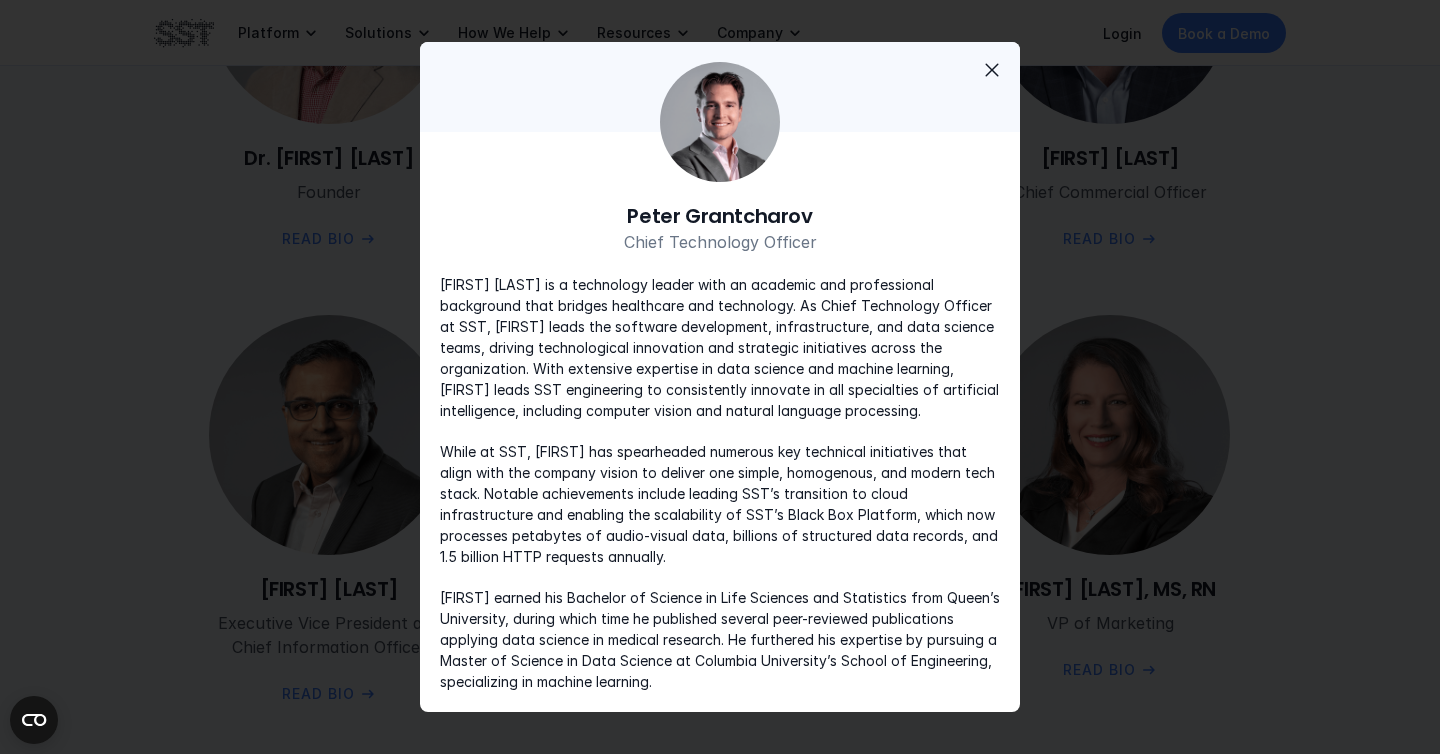 click on "While at SST, [FIRST] has spearheaded numerous key technical initiatives that align with the company vision to deliver one simple, homogenous, and modern tech stack. Notable achievements include leading SST’s transition to cloud infrastructure and enabling the scalability of SST’s Black Box Platform, which now processes petabytes of audio-visual data, billions of structured data records, and 1.5 billion HTTP requests annually." at bounding box center (720, 504) 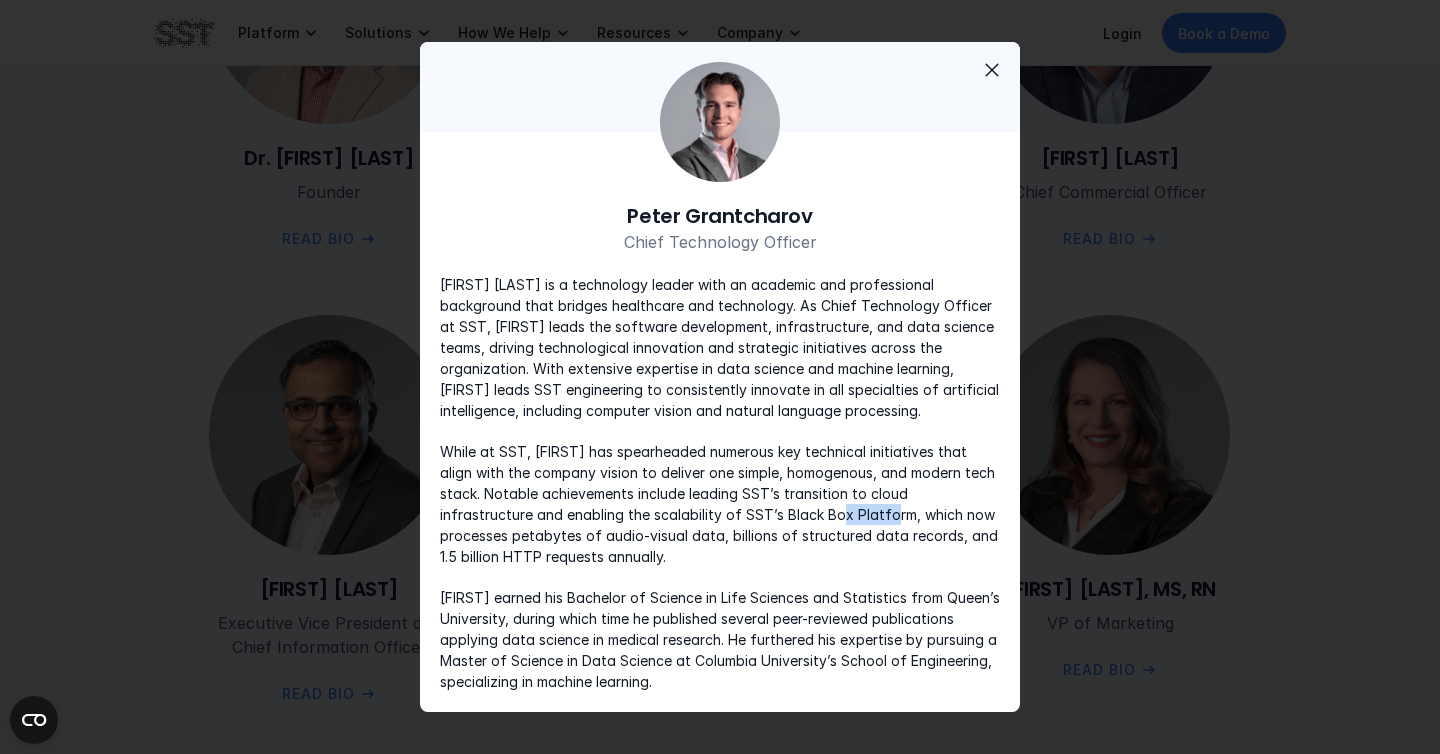 click on "While at SST, [FIRST] has spearheaded numerous key technical initiatives that align with the company vision to deliver one simple, homogenous, and modern tech stack. Notable achievements include leading SST’s transition to cloud infrastructure and enabling the scalability of SST’s Black Box Platform, which now processes petabytes of audio-visual data, billions of structured data records, and 1.5 billion HTTP requests annually." at bounding box center [720, 504] 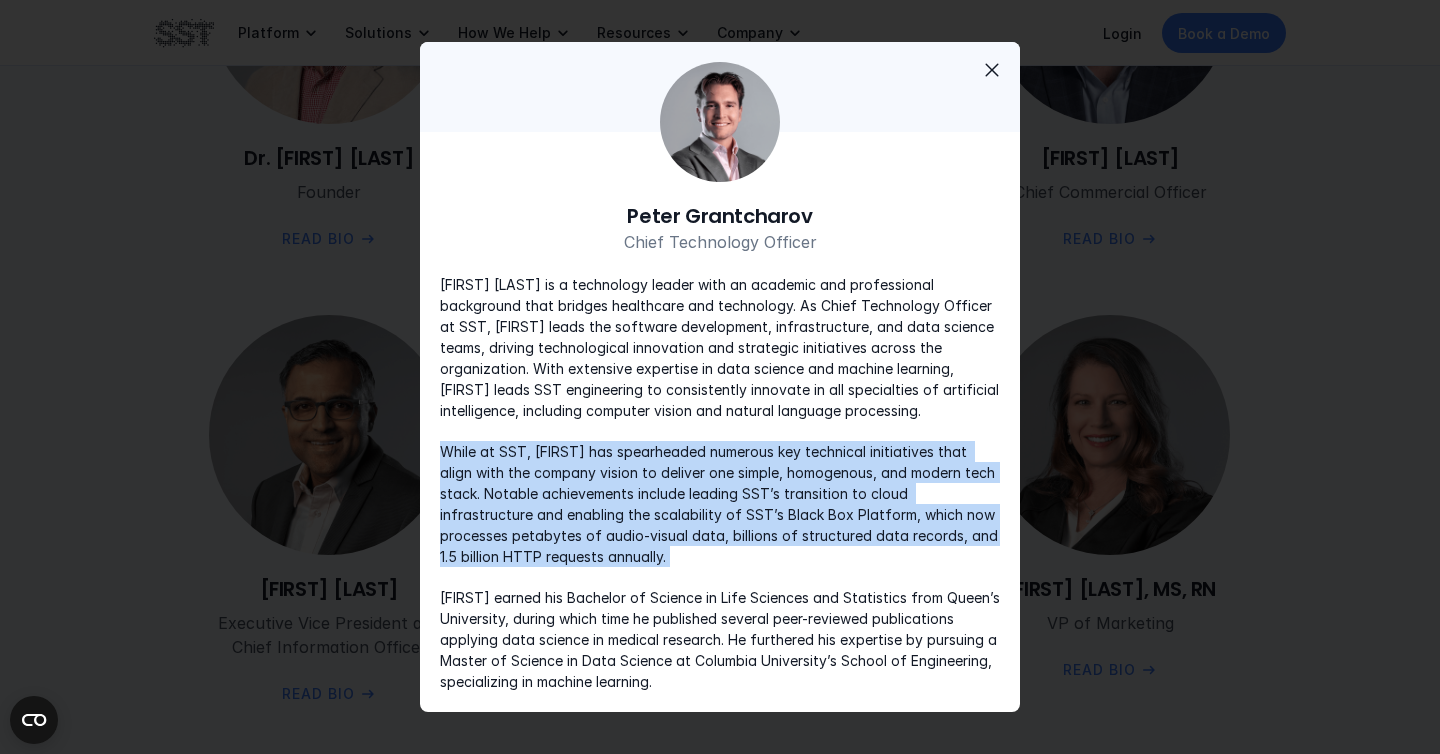 click on "While at SST, [FIRST] has spearheaded numerous key technical initiatives that align with the company vision to deliver one simple, homogenous, and modern tech stack. Notable achievements include leading SST’s transition to cloud infrastructure and enabling the scalability of SST’s Black Box Platform, which now processes petabytes of audio-visual data, billions of structured data records, and 1.5 billion HTTP requests annually." at bounding box center (720, 504) 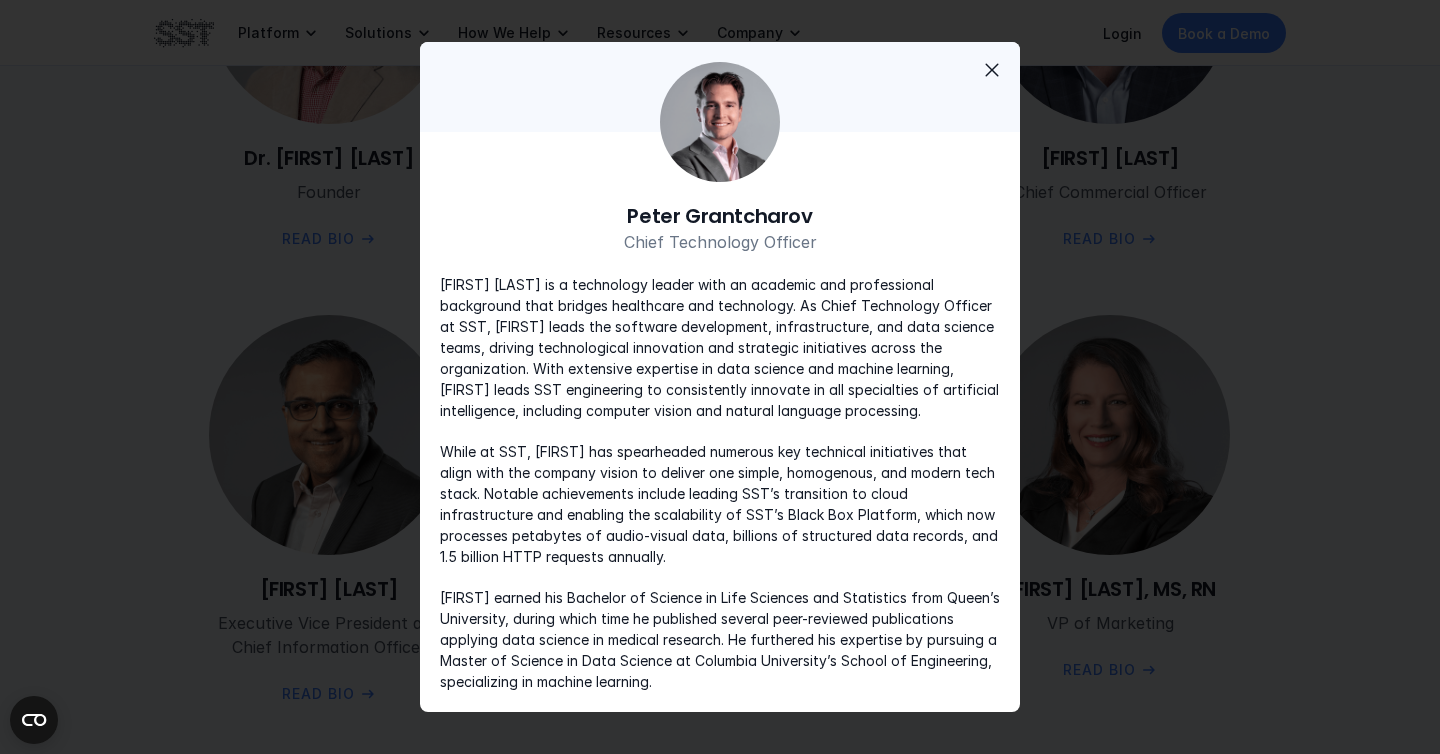 click on "While at SST, [FIRST] has spearheaded numerous key technical initiatives that align with the company vision to deliver one simple, homogenous, and modern tech stack. Notable achievements include leading SST’s transition to cloud infrastructure and enabling the scalability of SST’s Black Box Platform, which now processes petabytes of audio-visual data, billions of structured data records, and 1.5 billion HTTP requests annually." at bounding box center [720, 504] 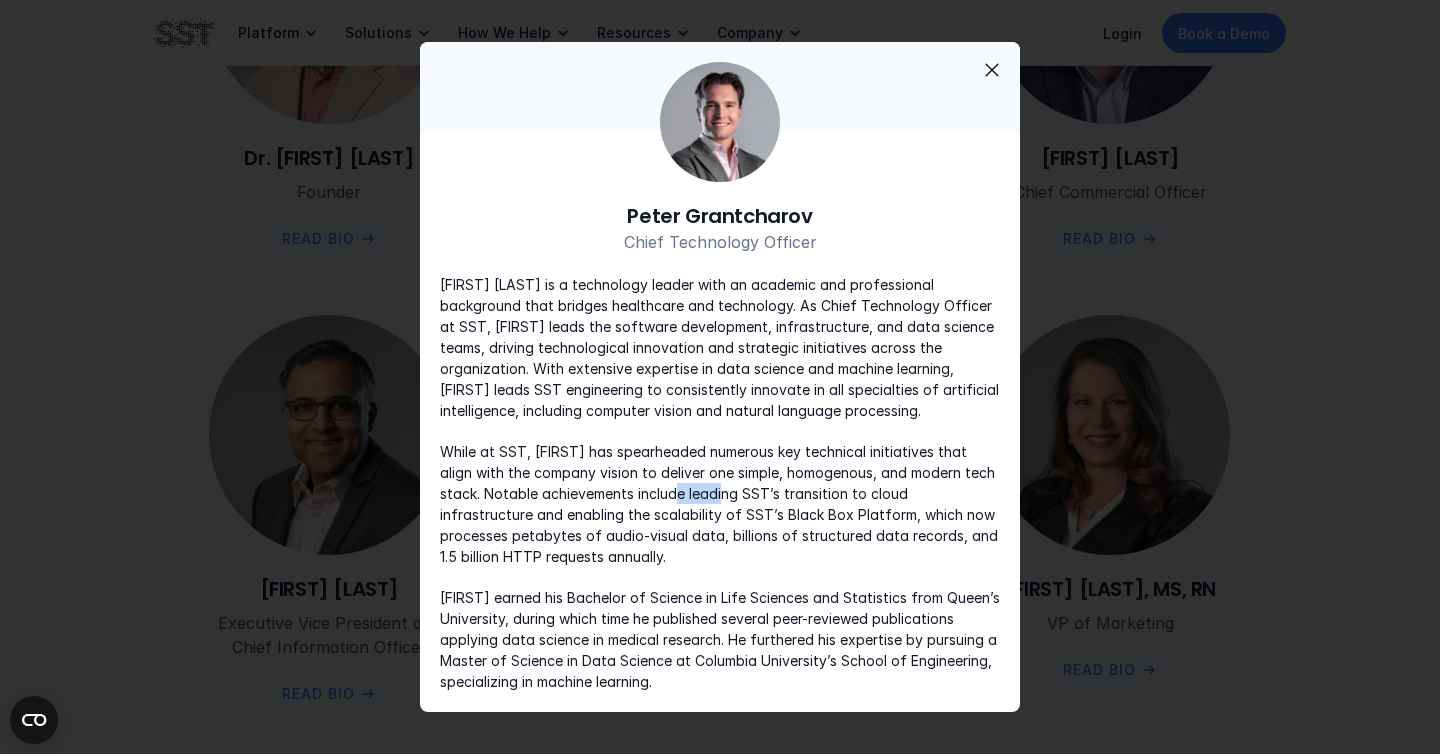 click on "While at SST, [FIRST] has spearheaded numerous key technical initiatives that align with the company vision to deliver one simple, homogenous, and modern tech stack. Notable achievements include leading SST’s transition to cloud infrastructure and enabling the scalability of SST’s Black Box Platform, which now processes petabytes of audio-visual data, billions of structured data records, and 1.5 billion HTTP requests annually." at bounding box center (720, 504) 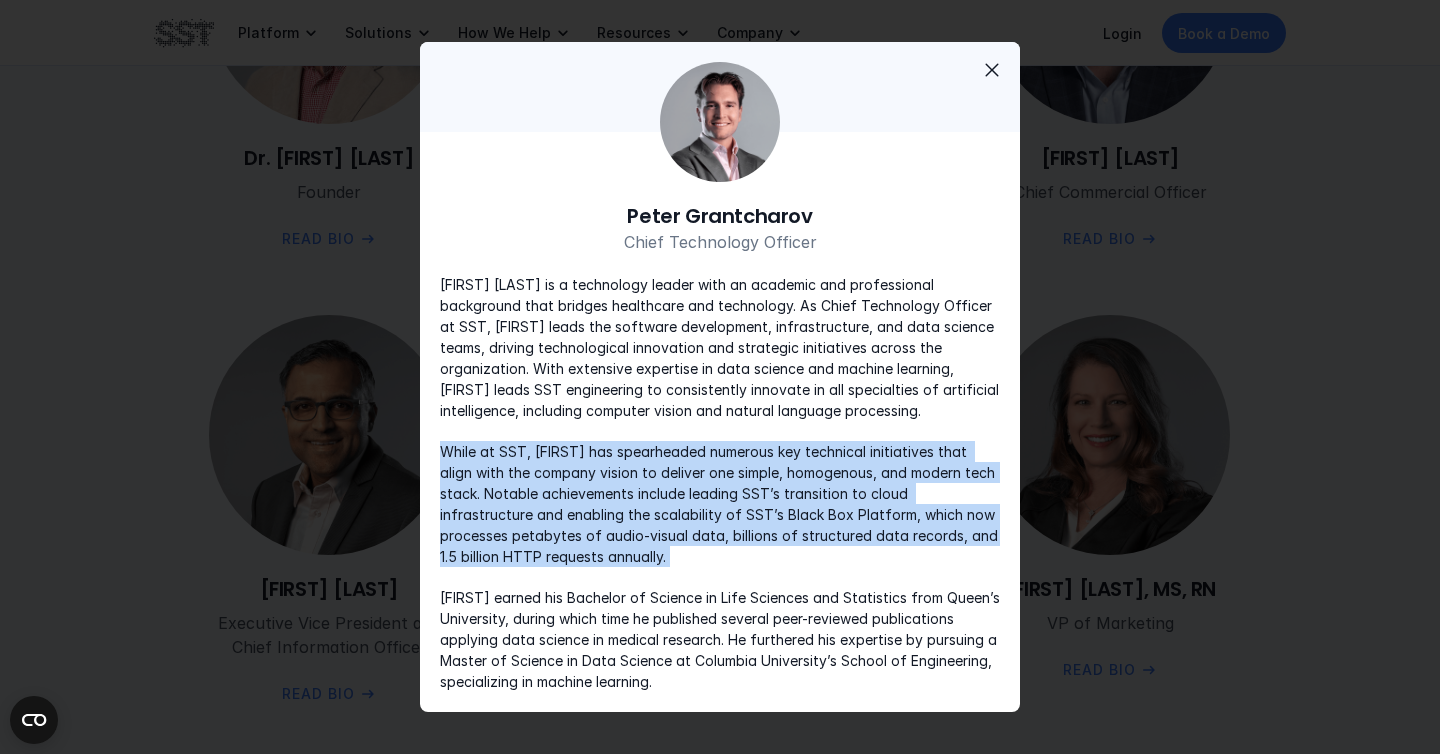 click on "While at SST, [FIRST] has spearheaded numerous key technical initiatives that align with the company vision to deliver one simple, homogenous, and modern tech stack. Notable achievements include leading SST’s transition to cloud infrastructure and enabling the scalability of SST’s Black Box Platform, which now processes petabytes of audio-visual data, billions of structured data records, and 1.5 billion HTTP requests annually." at bounding box center [720, 504] 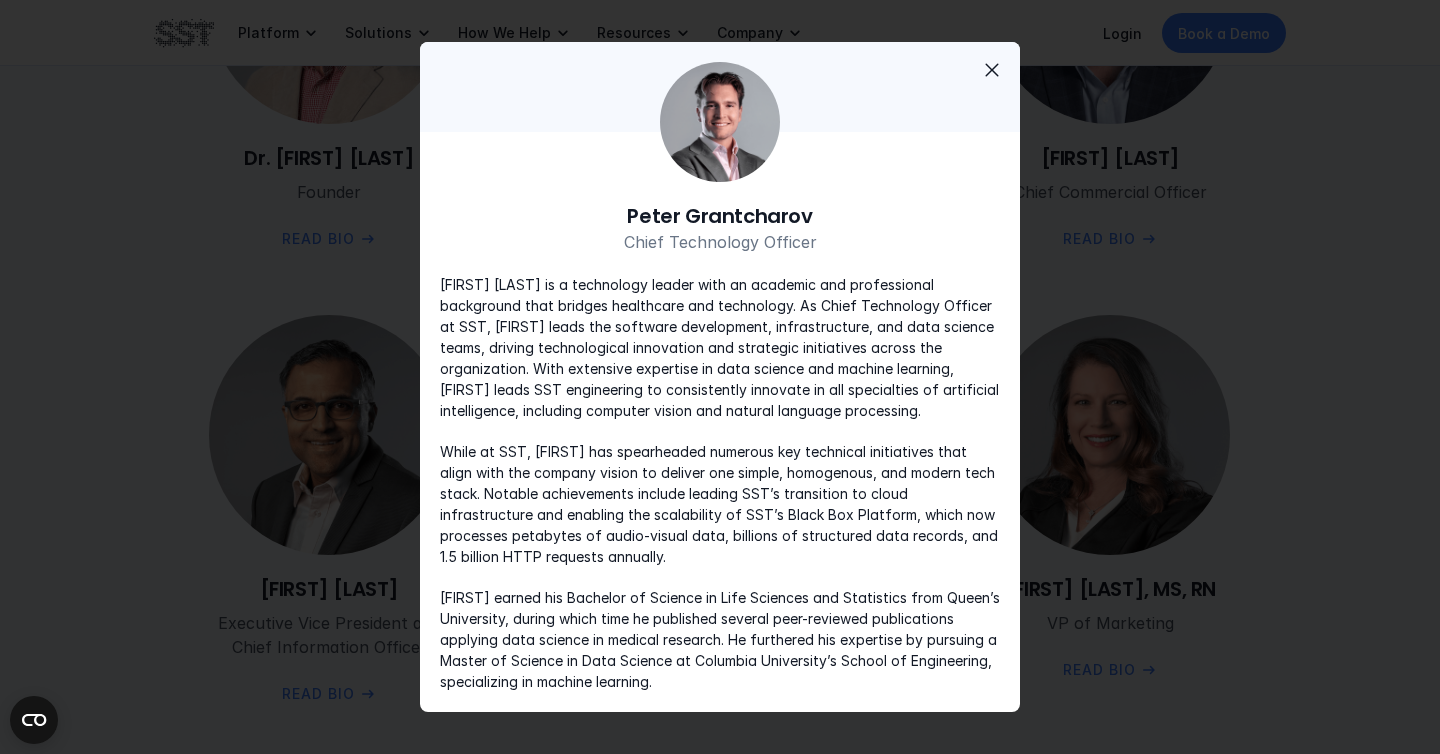 click on "While at SST, [FIRST] has spearheaded numerous key technical initiatives that align with the company vision to deliver one simple, homogenous, and modern tech stack. Notable achievements include leading SST’s transition to cloud infrastructure and enabling the scalability of SST’s Black Box Platform, which now processes petabytes of audio-visual data, billions of structured data records, and 1.5 billion HTTP requests annually." at bounding box center (720, 504) 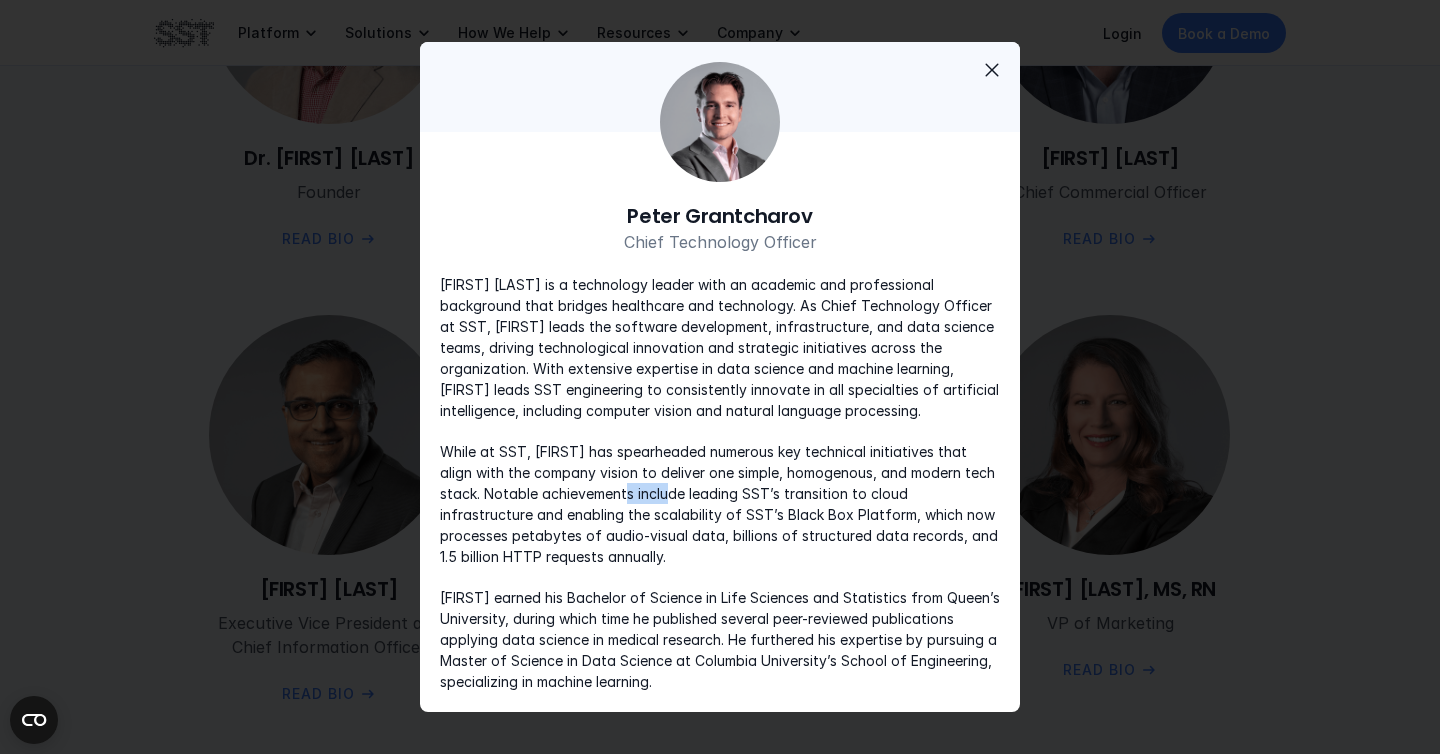 click on "While at SST, [FIRST] has spearheaded numerous key technical initiatives that align with the company vision to deliver one simple, homogenous, and modern tech stack. Notable achievements include leading SST’s transition to cloud infrastructure and enabling the scalability of SST’s Black Box Platform, which now processes petabytes of audio-visual data, billions of structured data records, and 1.5 billion HTTP requests annually." at bounding box center [720, 504] 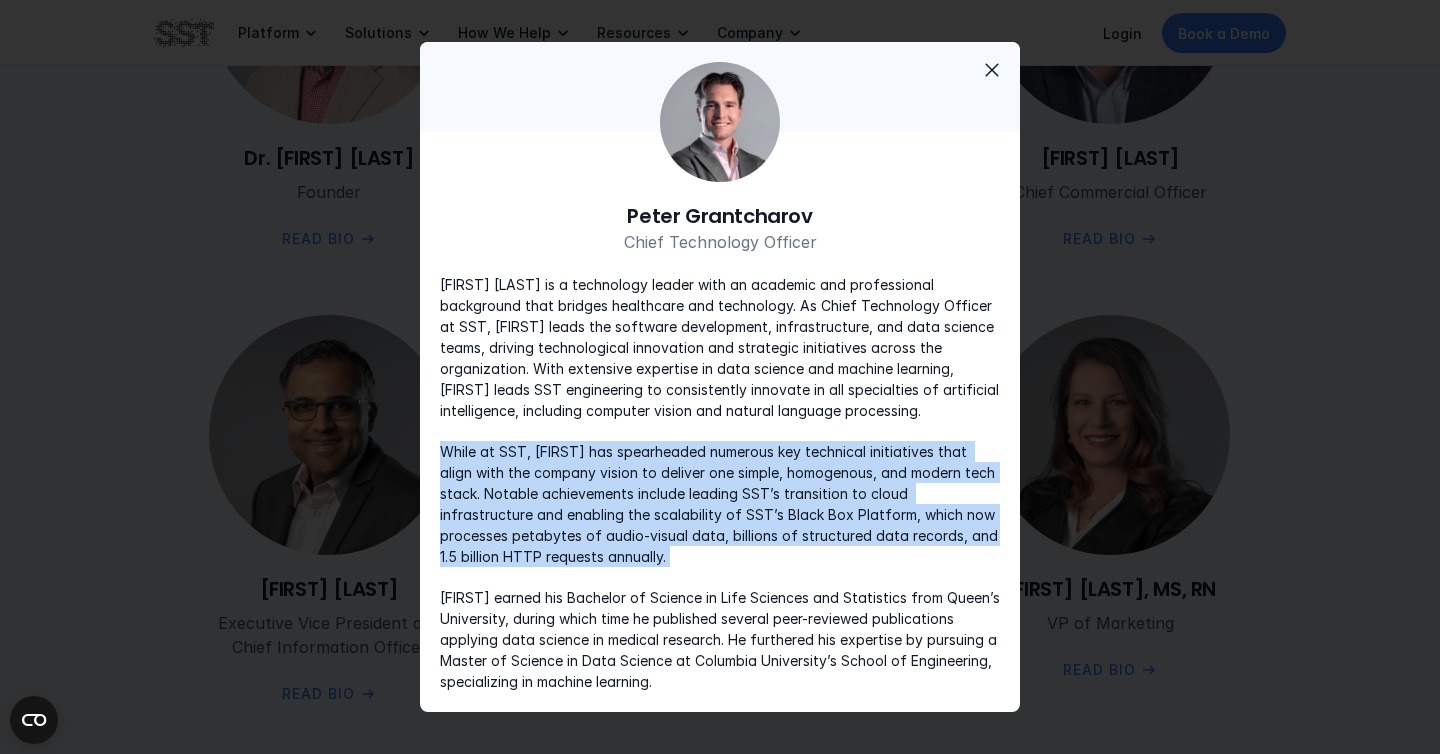 click on "While at SST, [FIRST] has spearheaded numerous key technical initiatives that align with the company vision to deliver one simple, homogenous, and modern tech stack. Notable achievements include leading SST’s transition to cloud infrastructure and enabling the scalability of SST’s Black Box Platform, which now processes petabytes of audio-visual data, billions of structured data records, and 1.5 billion HTTP requests annually." at bounding box center (720, 504) 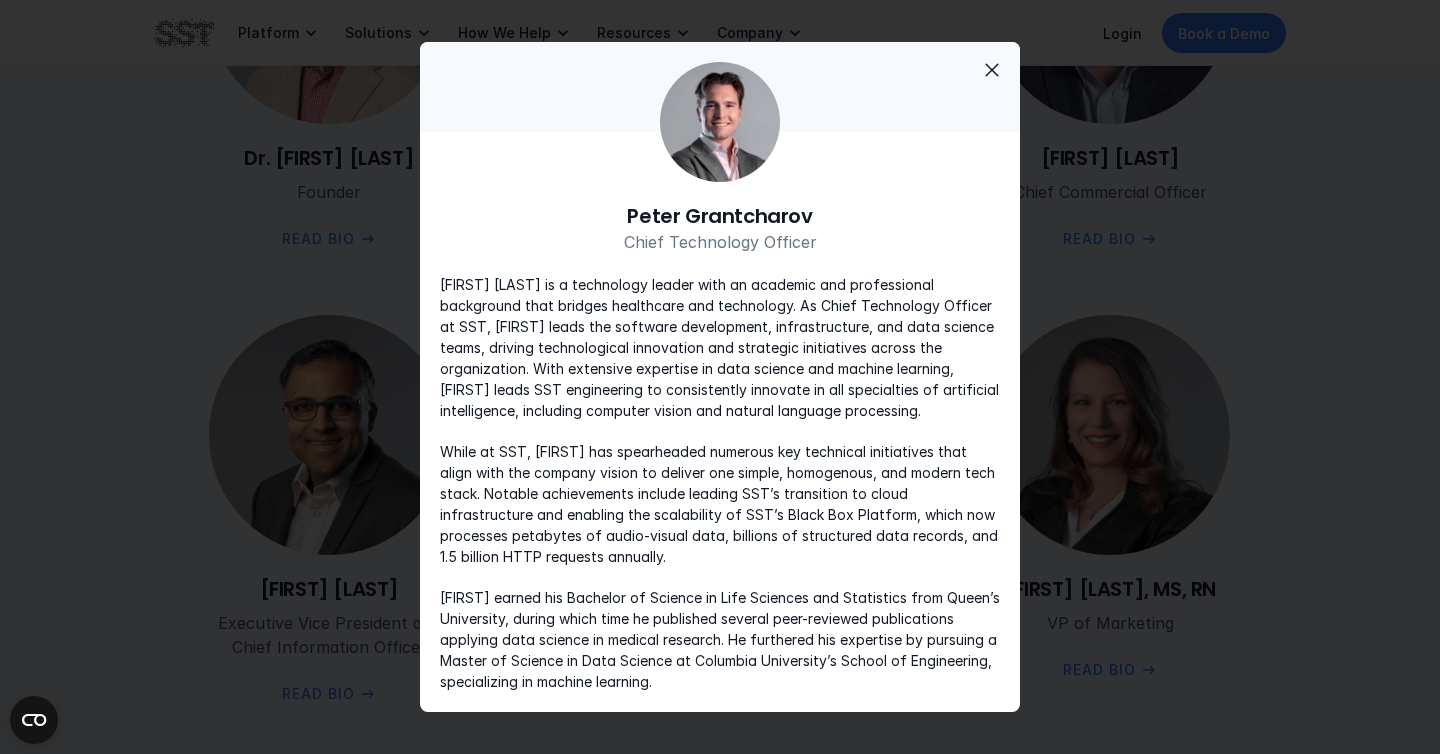 click on "While at SST, [FIRST] has spearheaded numerous key technical initiatives that align with the company vision to deliver one simple, homogenous, and modern tech stack. Notable achievements include leading SST’s transition to cloud infrastructure and enabling the scalability of SST’s Black Box Platform, which now processes petabytes of audio-visual data, billions of structured data records, and 1.5 billion HTTP requests annually." at bounding box center (720, 504) 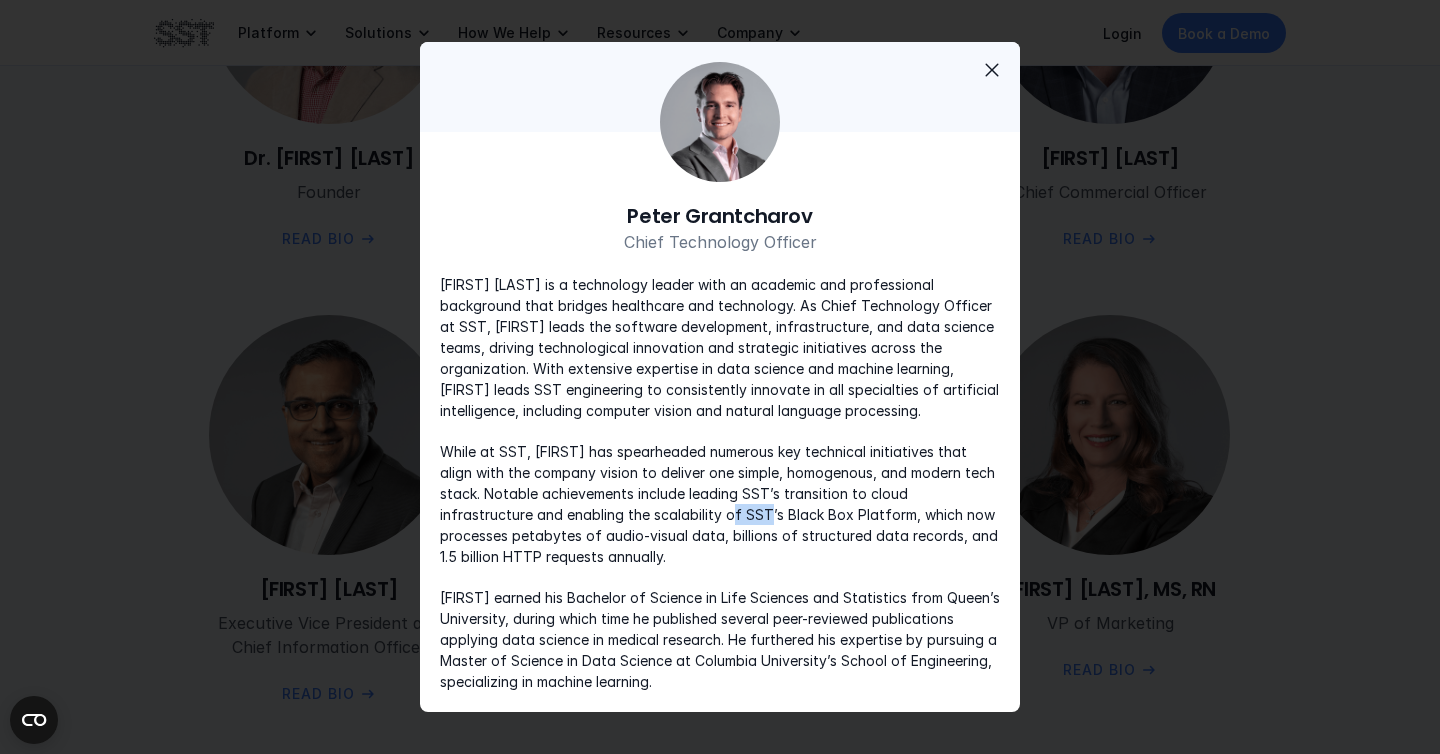 click on "While at SST, [FIRST] has spearheaded numerous key technical initiatives that align with the company vision to deliver one simple, homogenous, and modern tech stack. Notable achievements include leading SST’s transition to cloud infrastructure and enabling the scalability of SST’s Black Box Platform, which now processes petabytes of audio-visual data, billions of structured data records, and 1.5 billion HTTP requests annually." at bounding box center [720, 504] 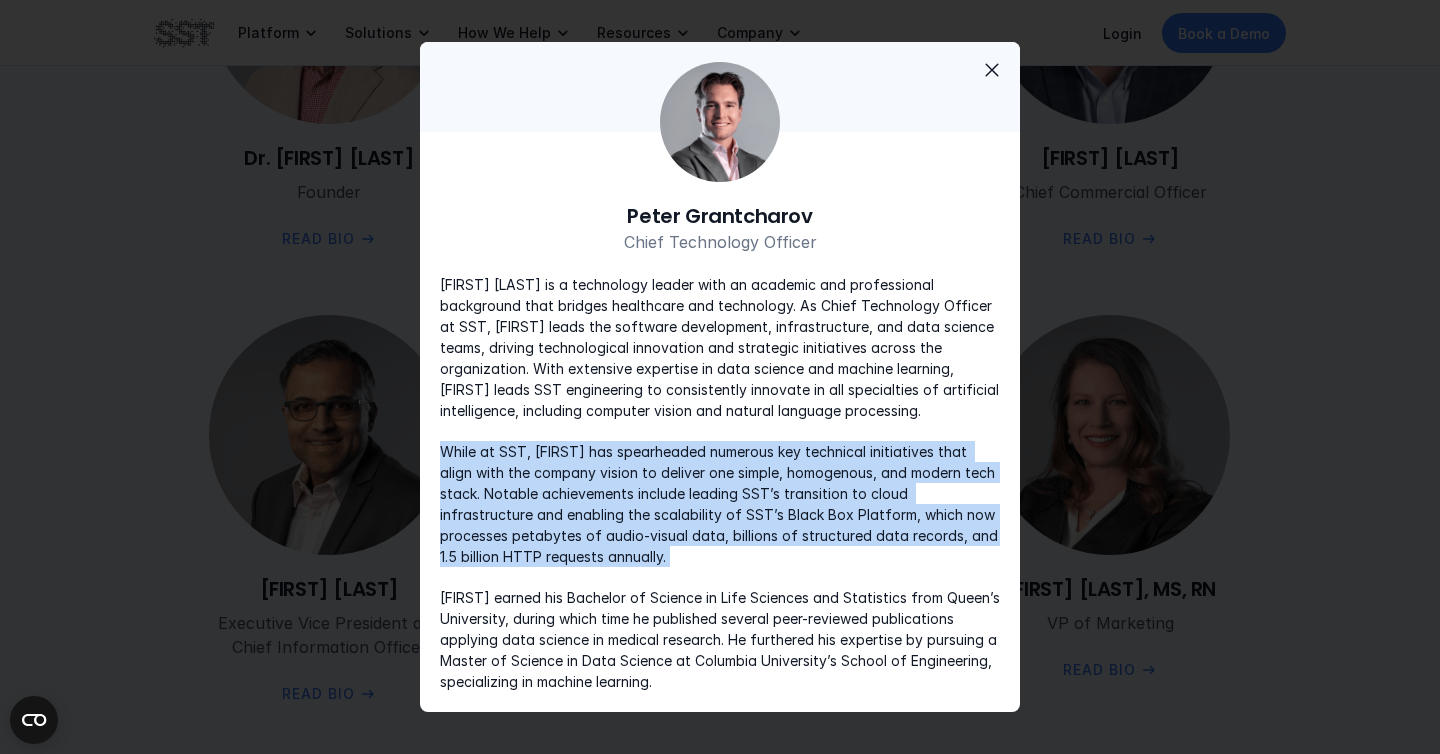 click on "While at SST, [FIRST] has spearheaded numerous key technical initiatives that align with the company vision to deliver one simple, homogenous, and modern tech stack. Notable achievements include leading SST’s transition to cloud infrastructure and enabling the scalability of SST’s Black Box Platform, which now processes petabytes of audio-visual data, billions of structured data records, and 1.5 billion HTTP requests annually." at bounding box center [720, 504] 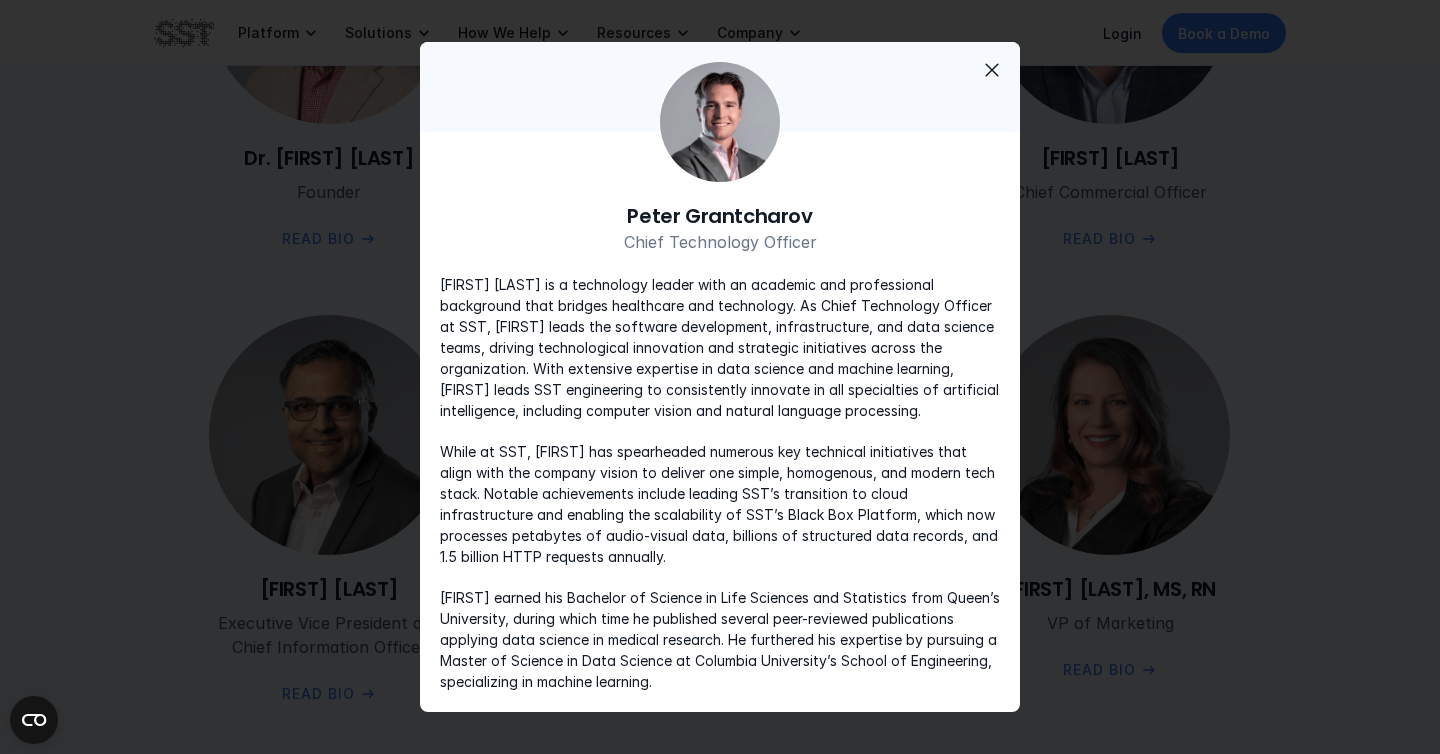 click on "While at SST, [FIRST] has spearheaded numerous key technical initiatives that align with the company vision to deliver one simple, homogenous, and modern tech stack. Notable achievements include leading SST’s transition to cloud infrastructure and enabling the scalability of SST’s Black Box Platform, which now processes petabytes of audio-visual data, billions of structured data records, and 1.5 billion HTTP requests annually." at bounding box center [720, 504] 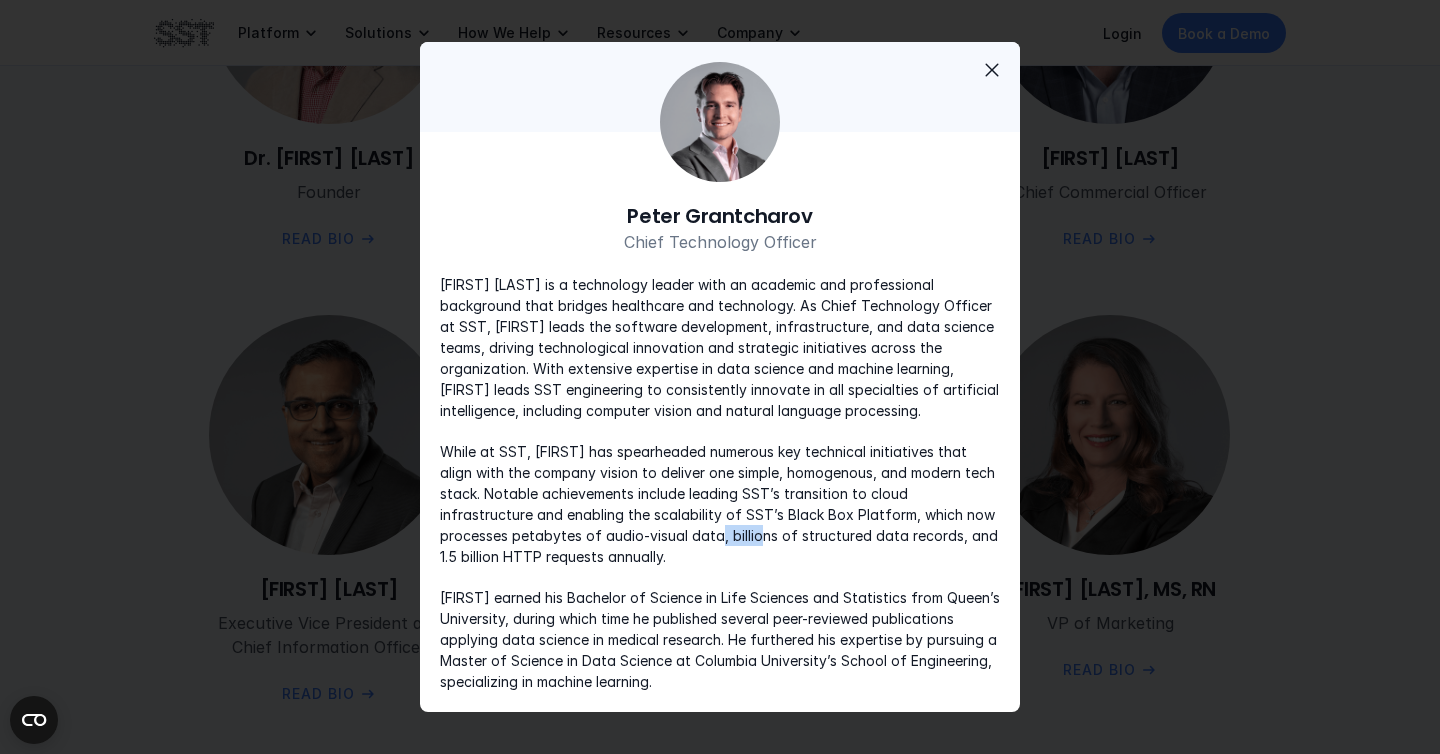 click on "While at SST, [FIRST] has spearheaded numerous key technical initiatives that align with the company vision to deliver one simple, homogenous, and modern tech stack. Notable achievements include leading SST’s transition to cloud infrastructure and enabling the scalability of SST’s Black Box Platform, which now processes petabytes of audio-visual data, billions of structured data records, and 1.5 billion HTTP requests annually." at bounding box center (720, 504) 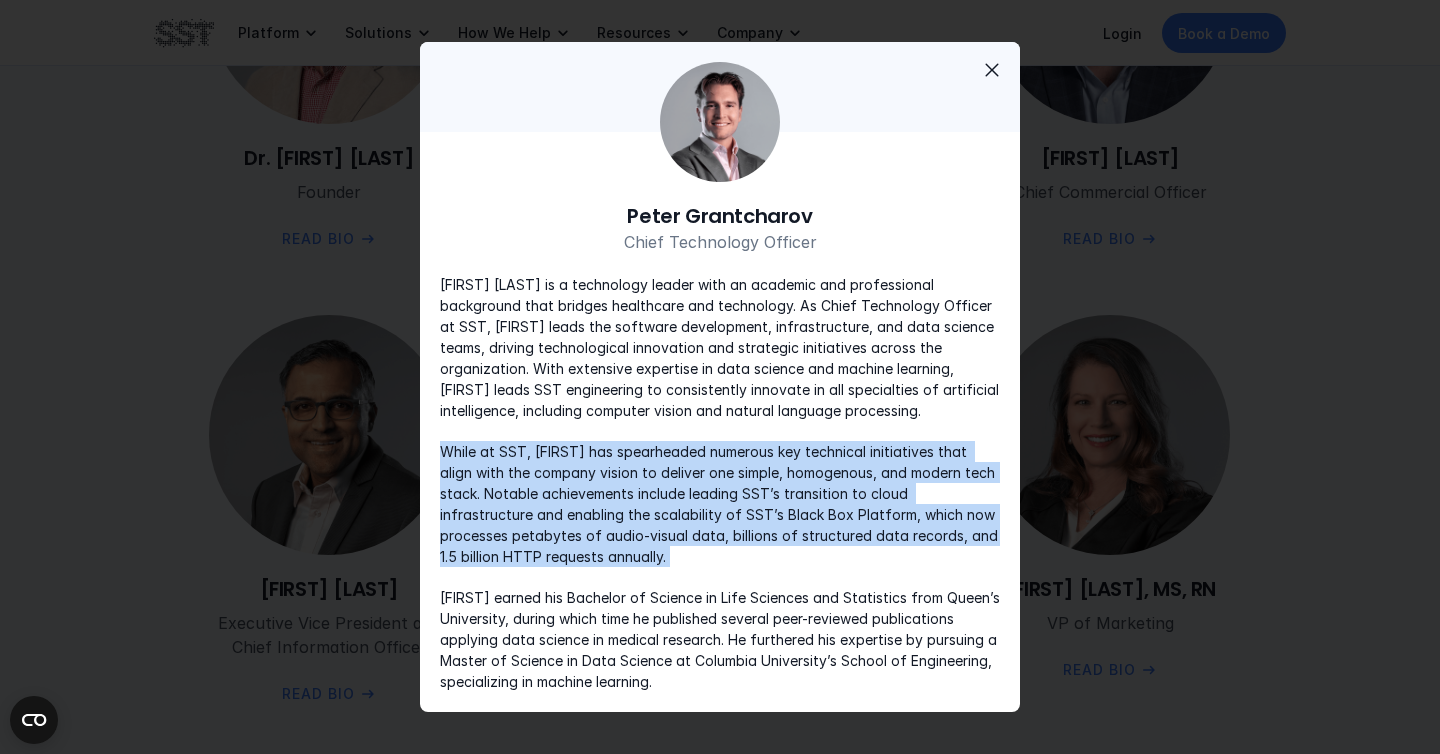 click on "While at SST, [FIRST] has spearheaded numerous key technical initiatives that align with the company vision to deliver one simple, homogenous, and modern tech stack. Notable achievements include leading SST’s transition to cloud infrastructure and enabling the scalability of SST’s Black Box Platform, which now processes petabytes of audio-visual data, billions of structured data records, and 1.5 billion HTTP requests annually." at bounding box center [720, 504] 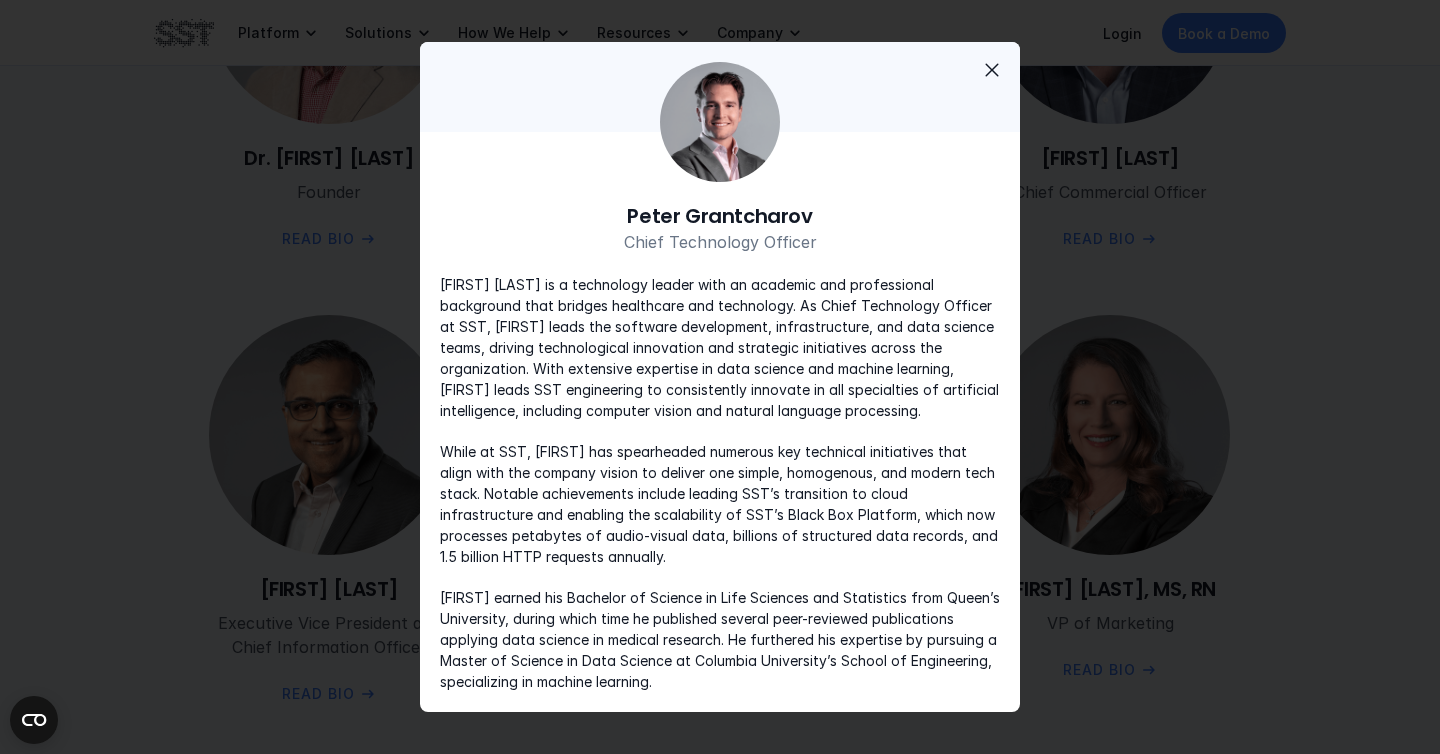 click on "While at SST, [FIRST] has spearheaded numerous key technical initiatives that align with the company vision to deliver one simple, homogenous, and modern tech stack. Notable achievements include leading SST’s transition to cloud infrastructure and enabling the scalability of SST’s Black Box Platform, which now processes petabytes of audio-visual data, billions of structured data records, and 1.5 billion HTTP requests annually." at bounding box center [720, 504] 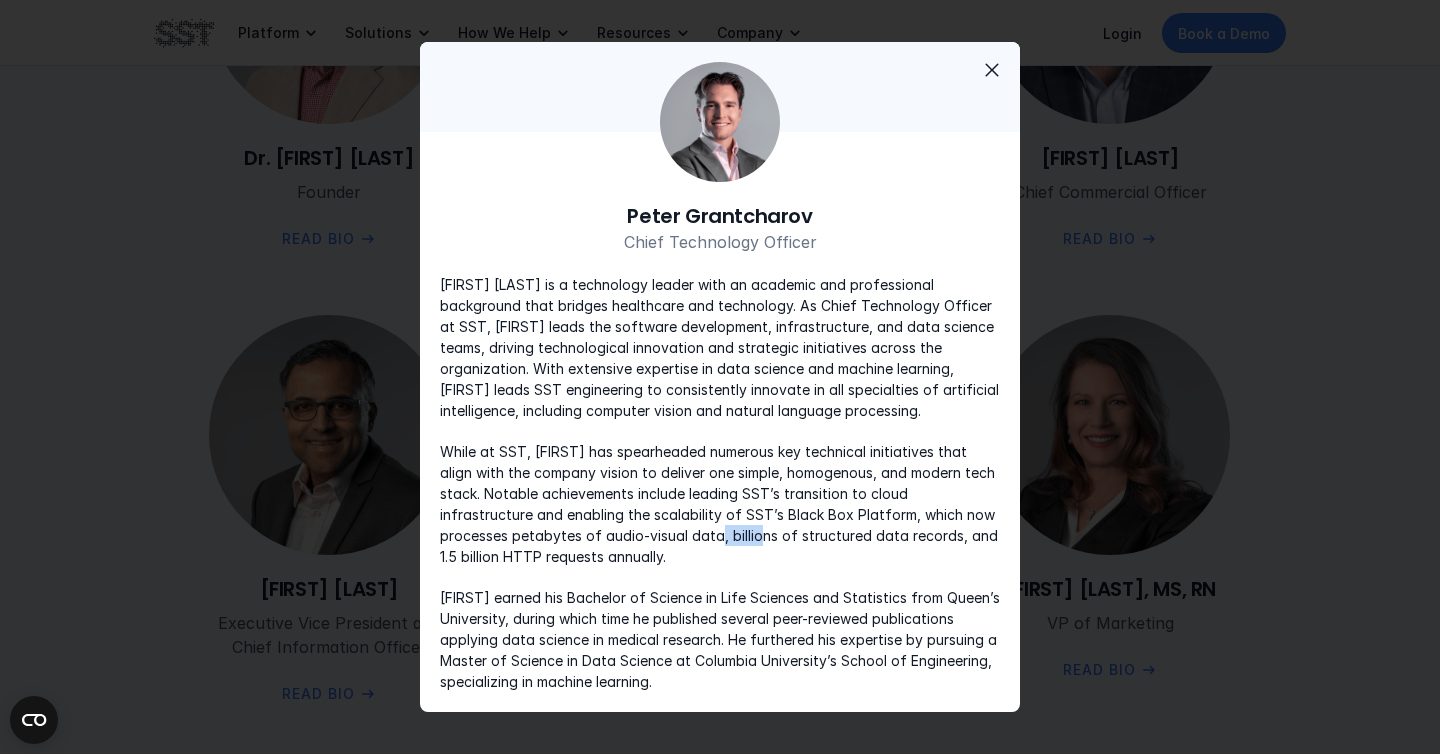click on "While at SST, [FIRST] has spearheaded numerous key technical initiatives that align with the company vision to deliver one simple, homogenous, and modern tech stack. Notable achievements include leading SST’s transition to cloud infrastructure and enabling the scalability of SST’s Black Box Platform, which now processes petabytes of audio-visual data, billions of structured data records, and 1.5 billion HTTP requests annually." at bounding box center (720, 504) 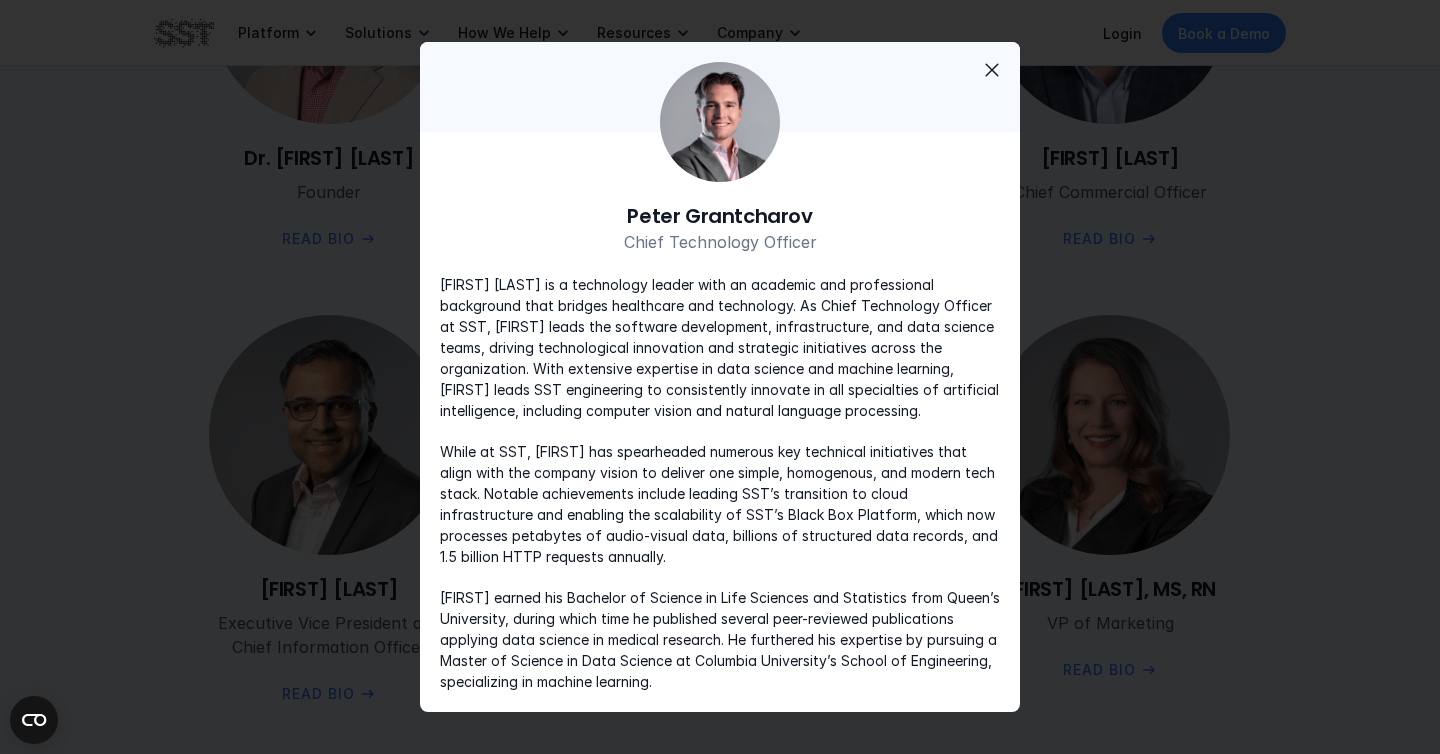 click on "close" at bounding box center (992, 70) 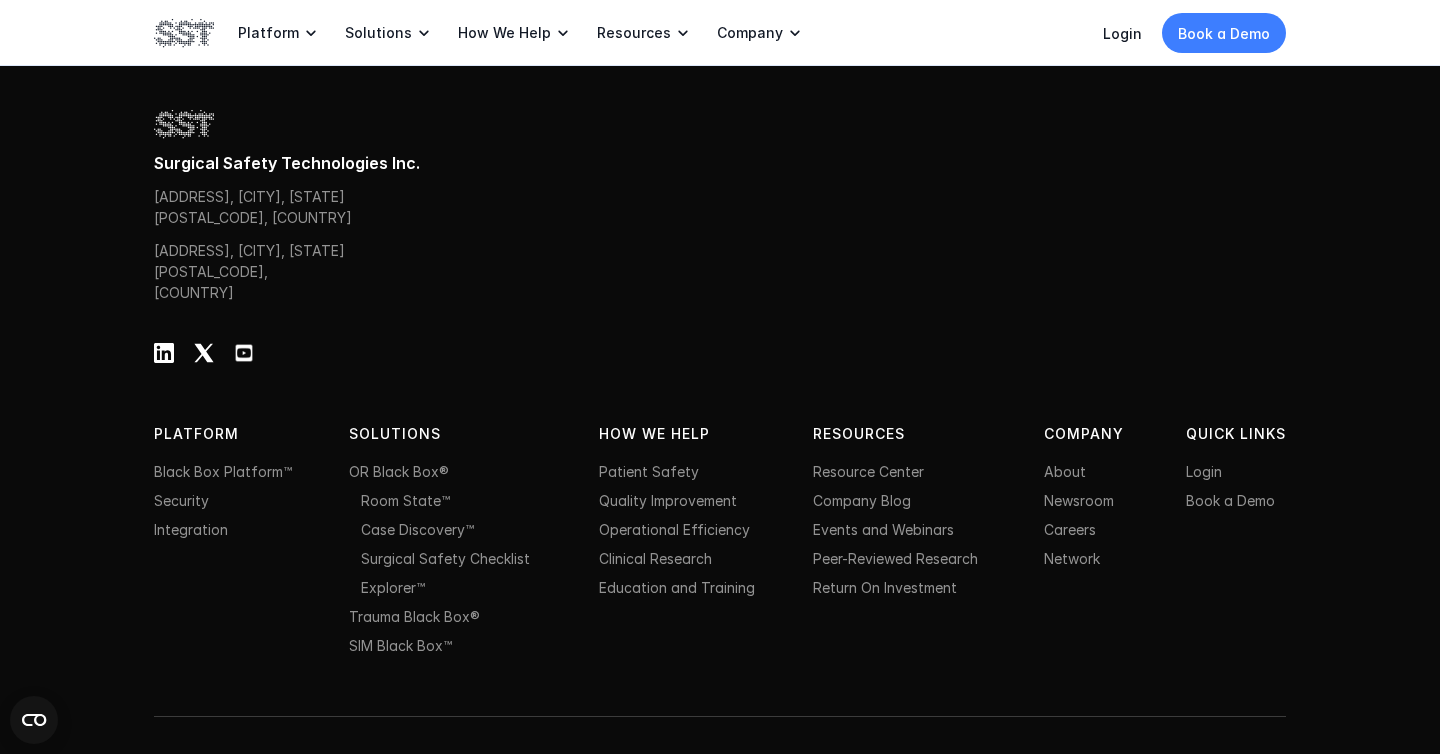 scroll, scrollTop: 6375, scrollLeft: 0, axis: vertical 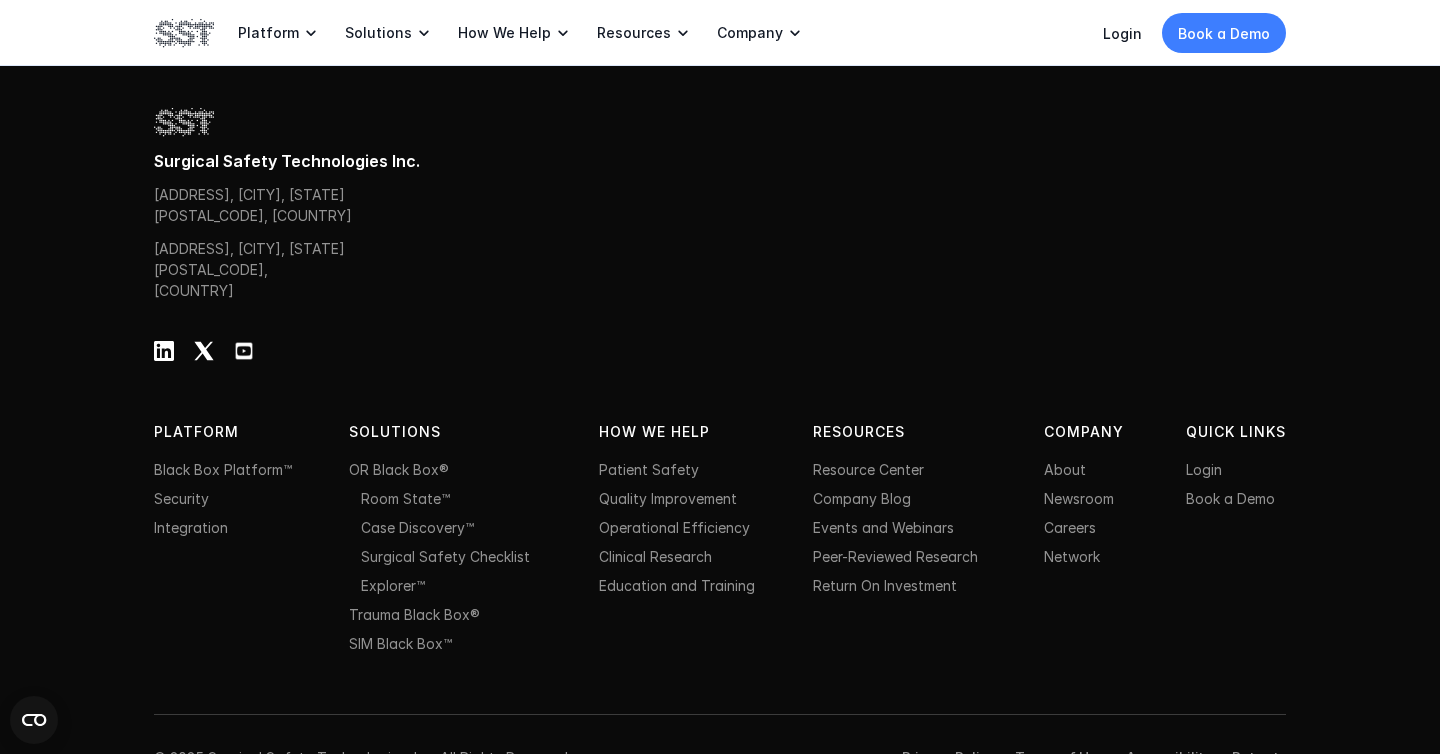 click on "Surgical Safety Technologies Inc. [ADDRESS], [CITY], [STATE] [POSTAL_CODE], [COUNTRY] [ADDRESS], [CITY], [STATE] [POSTAL_CODE], [COUNTRY]" at bounding box center [720, 233] 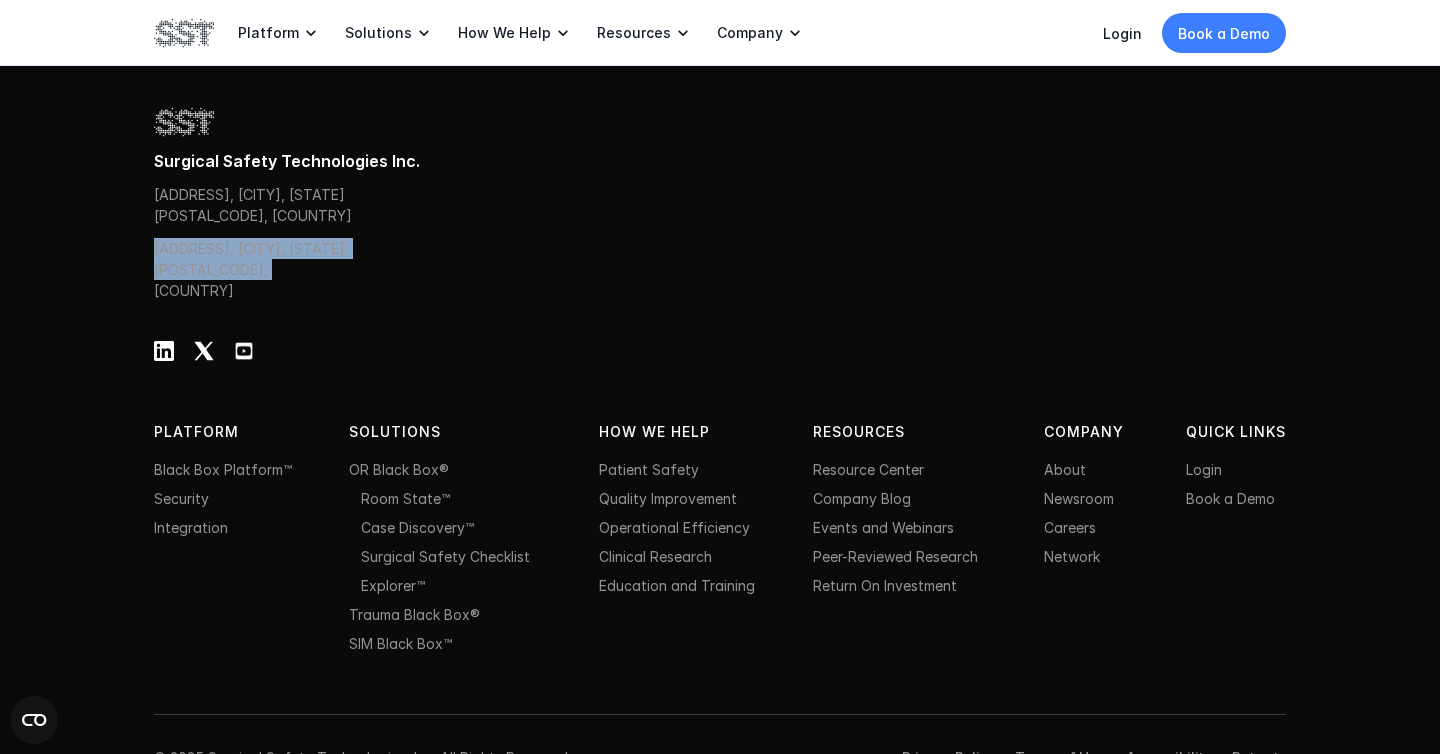 drag, startPoint x: 290, startPoint y: 277, endPoint x: 154, endPoint y: 249, distance: 138.85243 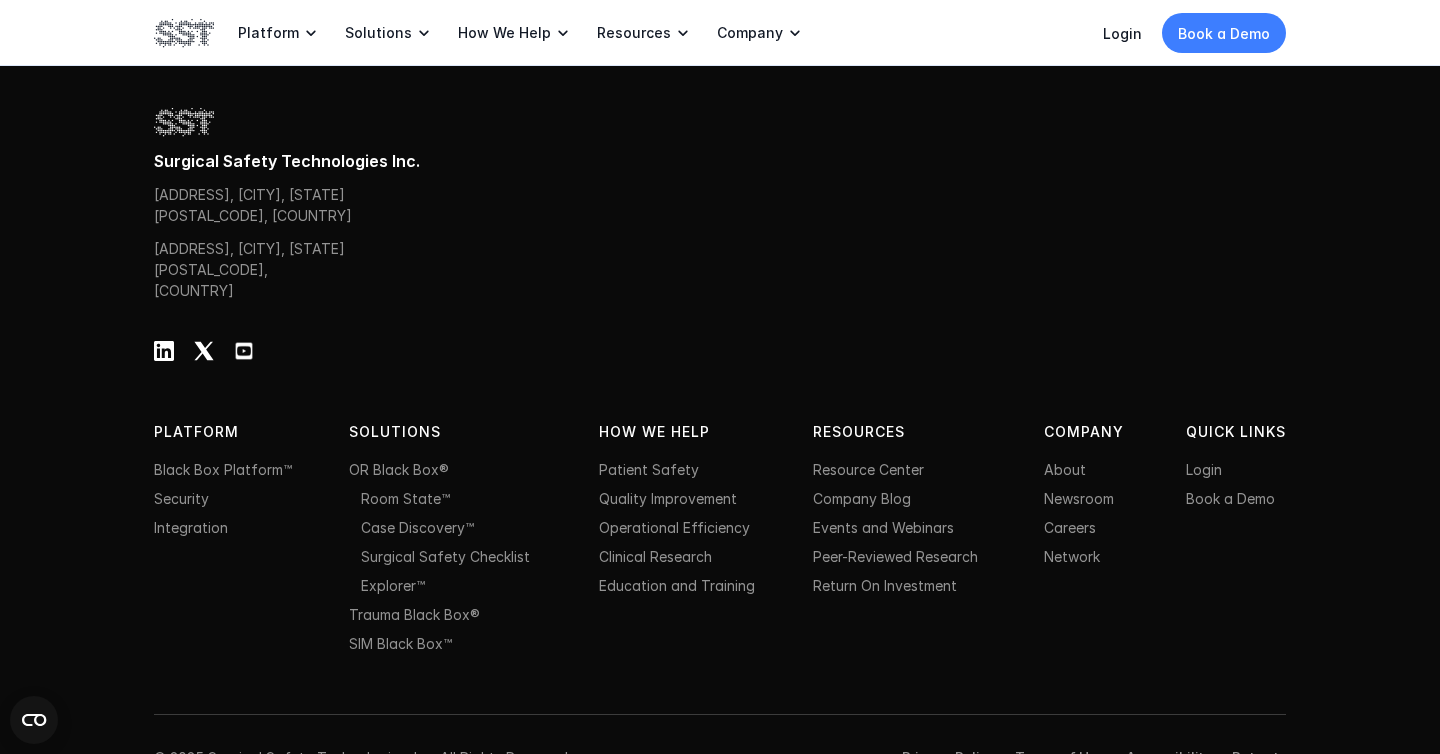 click on "[ADDRESS], [CITY], [STATE] [POSTAL_CODE], [COUNTRY]" at bounding box center [274, 205] 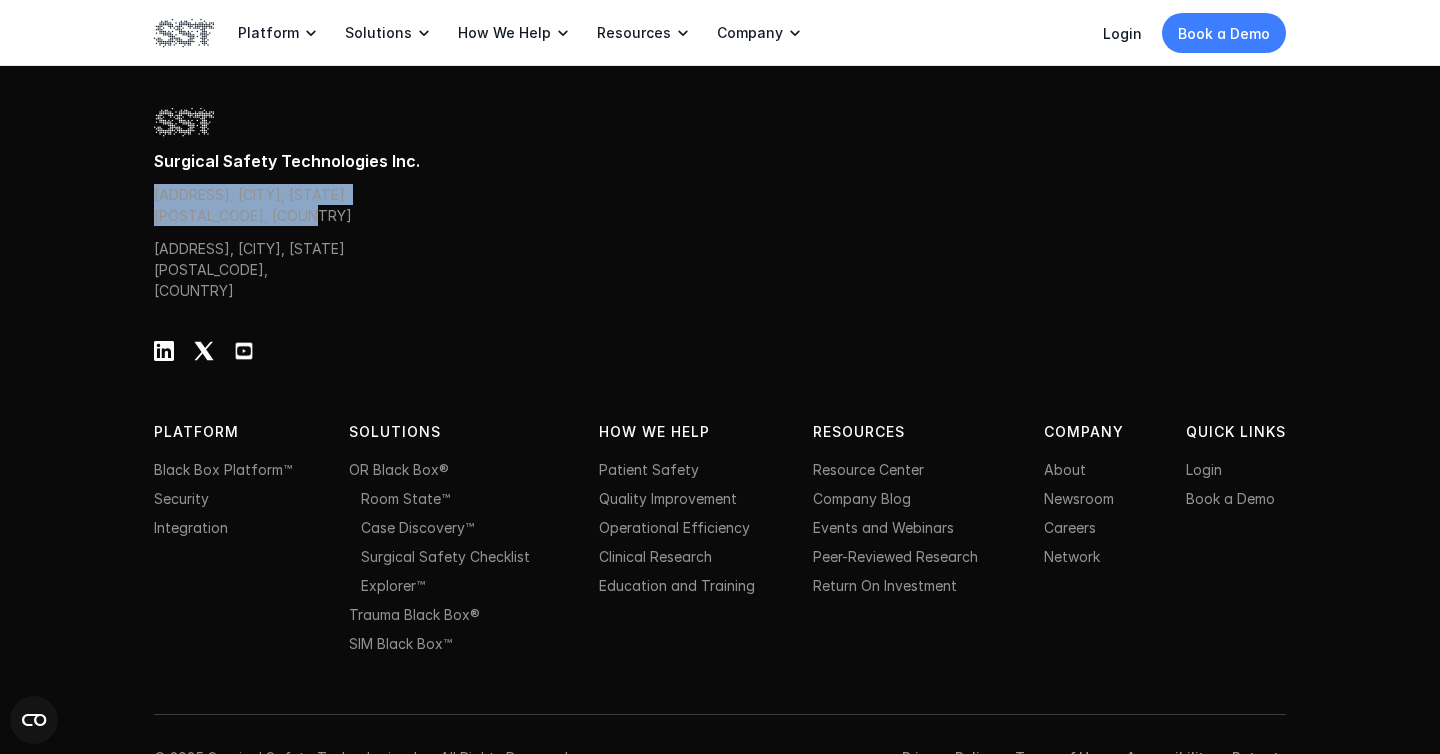 drag, startPoint x: 276, startPoint y: 214, endPoint x: 152, endPoint y: 194, distance: 125.60255 